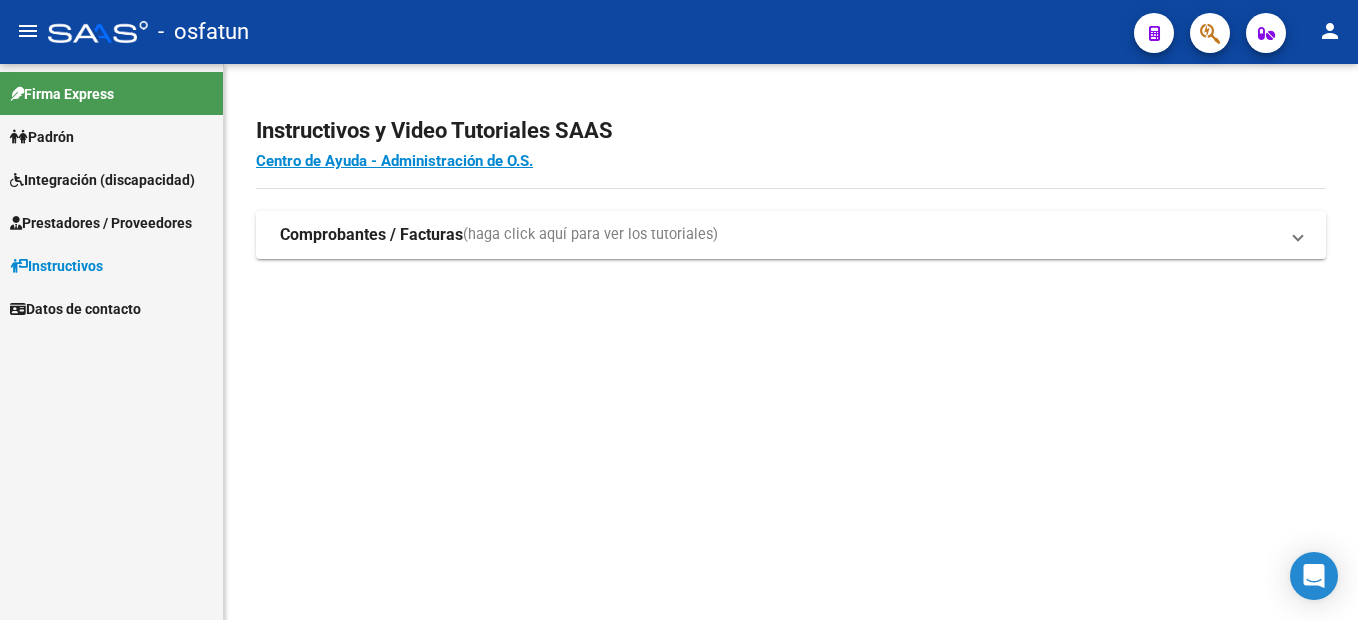 scroll, scrollTop: 0, scrollLeft: 0, axis: both 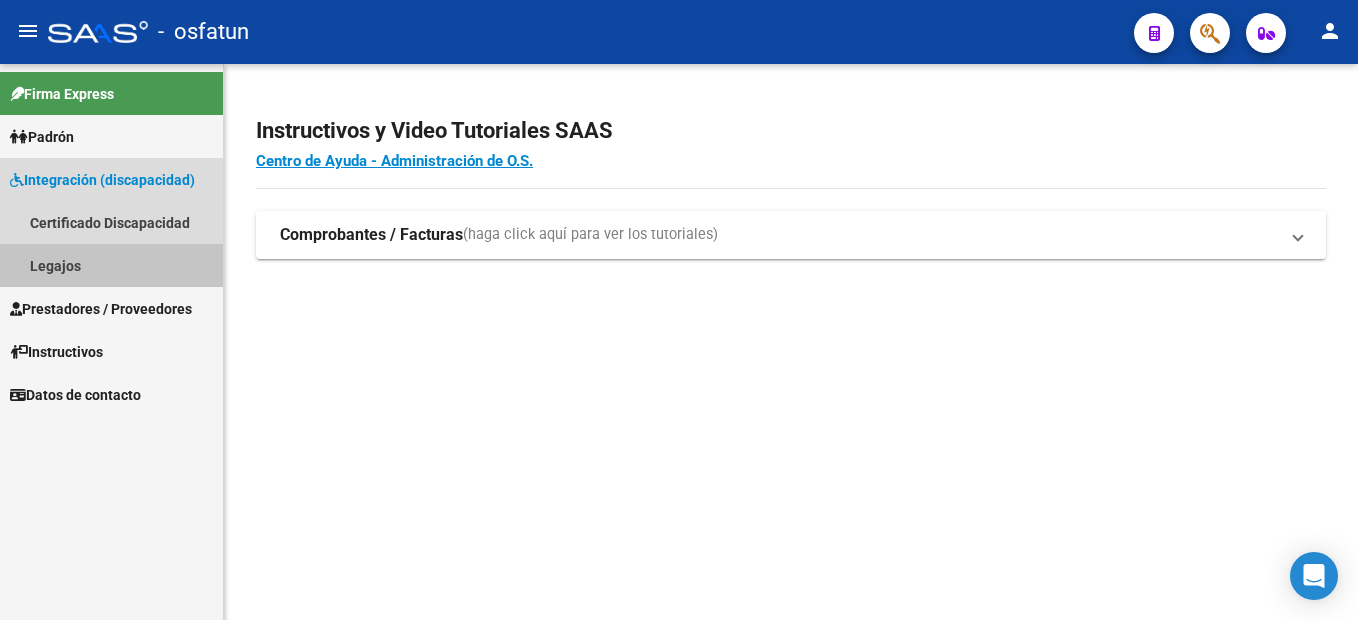 click on "Legajos" at bounding box center (111, 265) 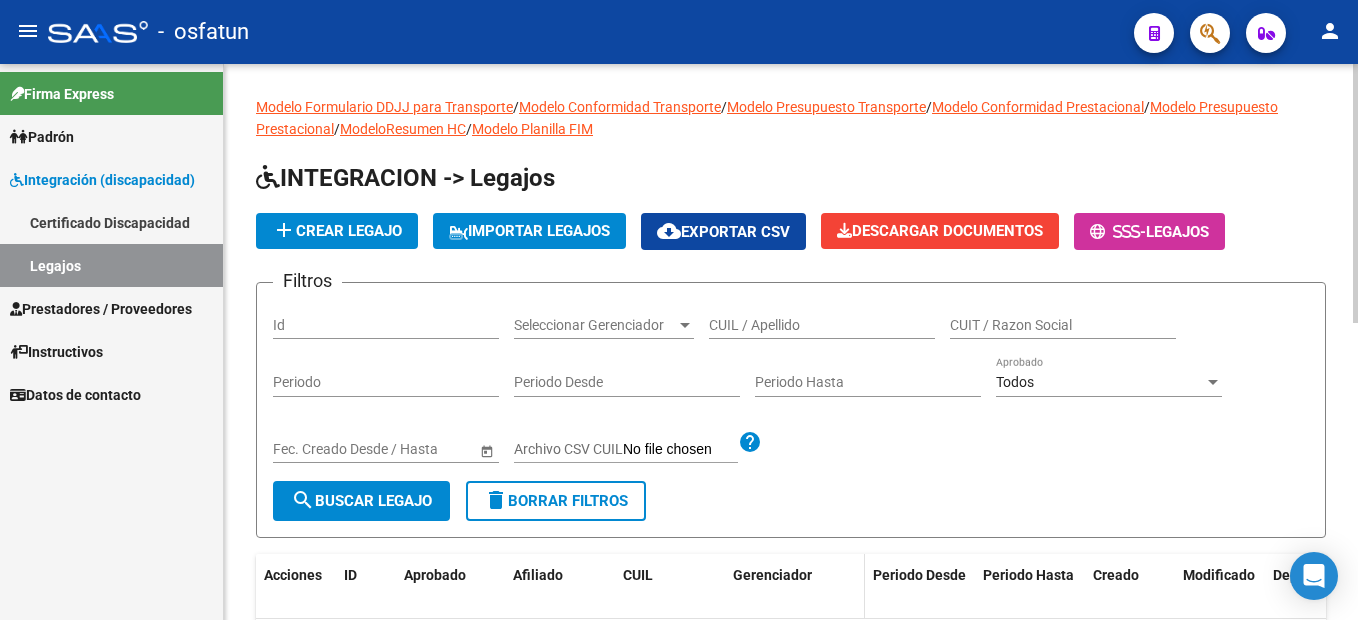 scroll, scrollTop: 220, scrollLeft: 0, axis: vertical 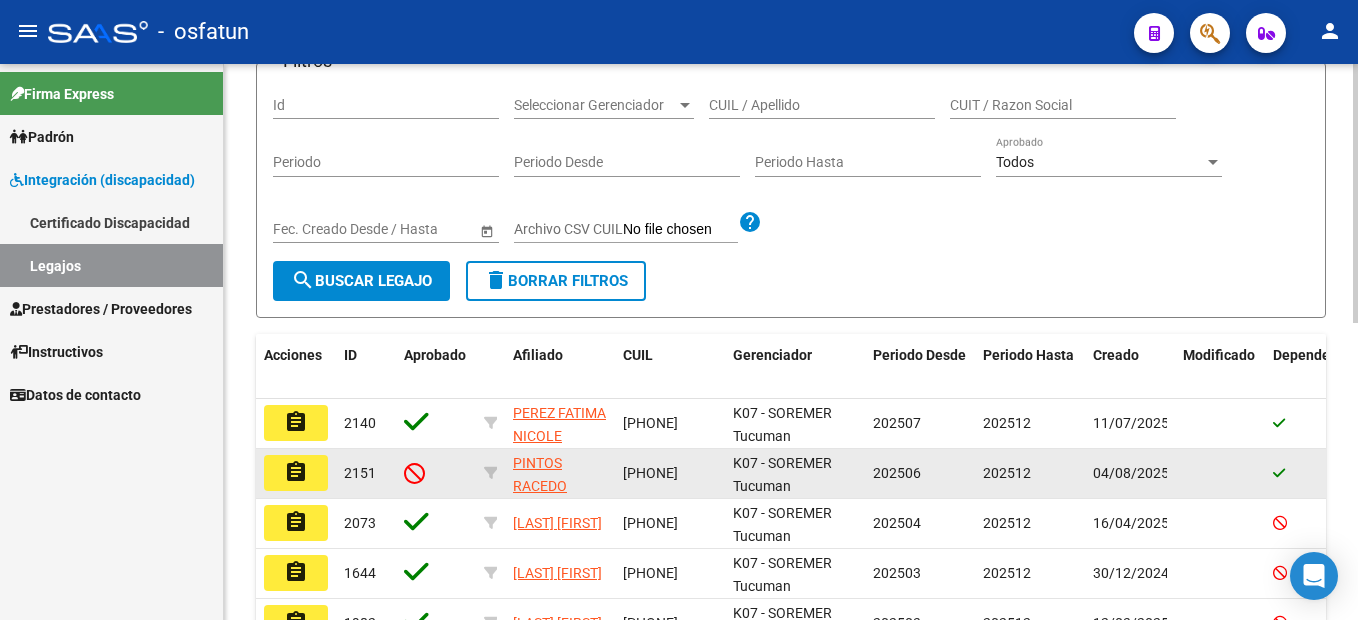 click on "assignment" 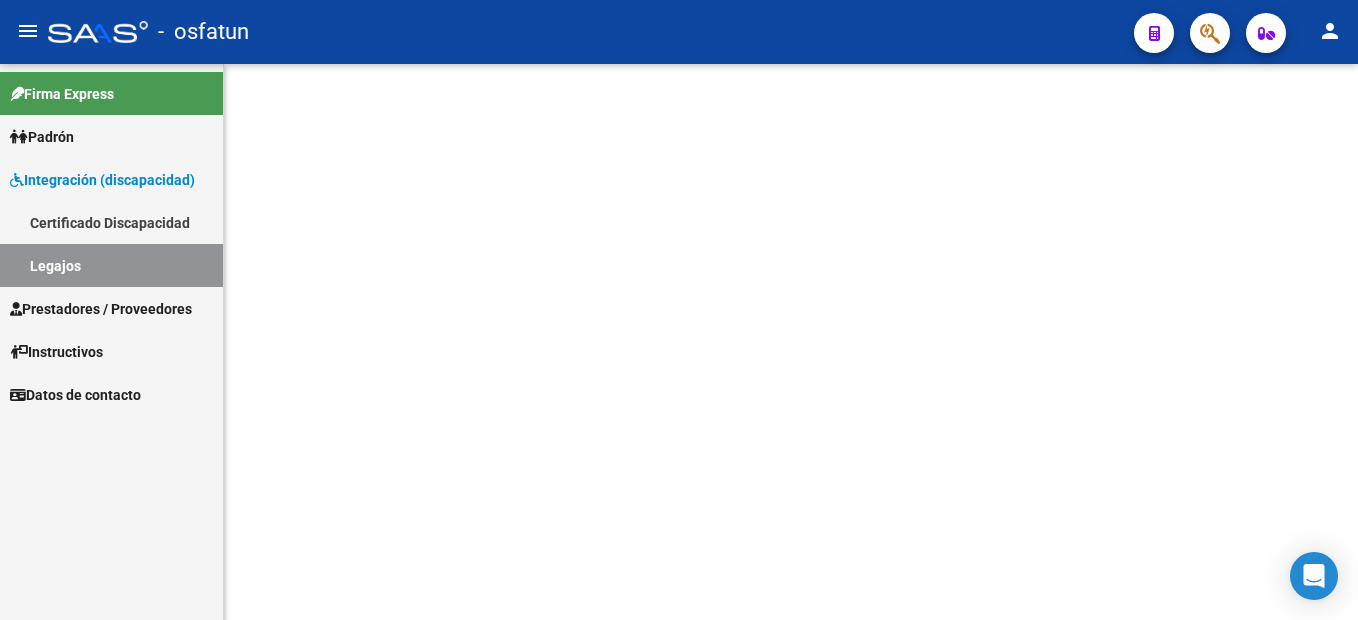 scroll, scrollTop: 0, scrollLeft: 0, axis: both 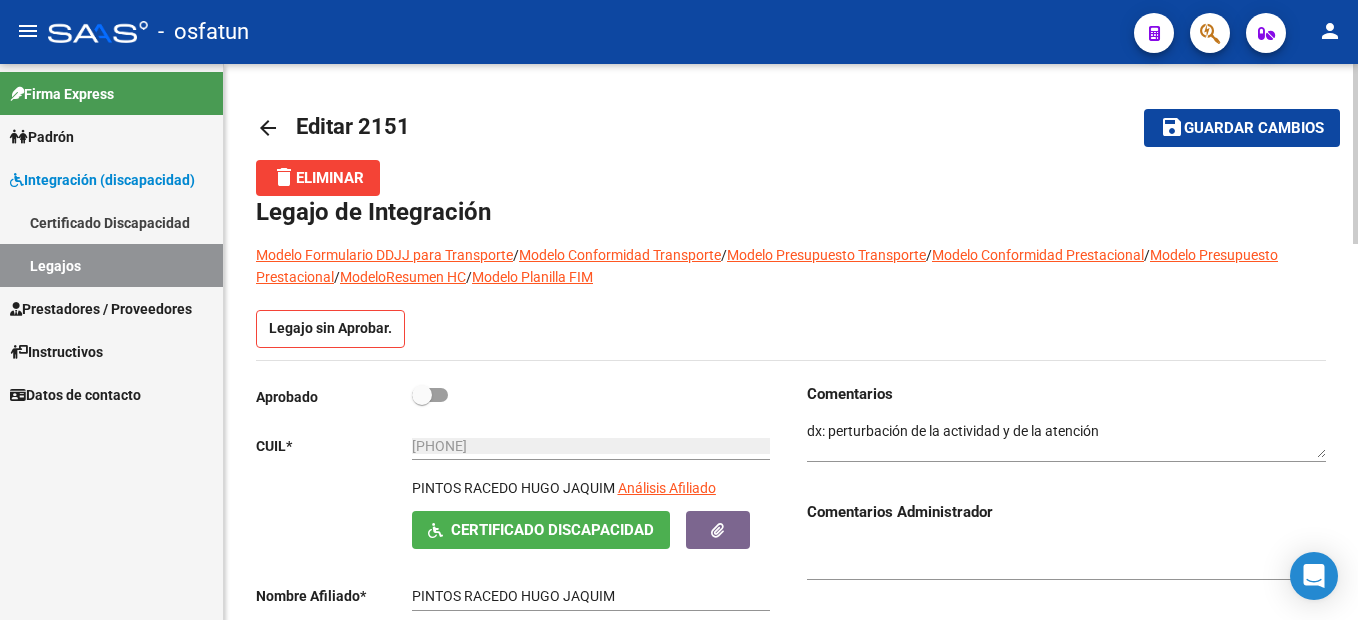 click at bounding box center [430, 395] 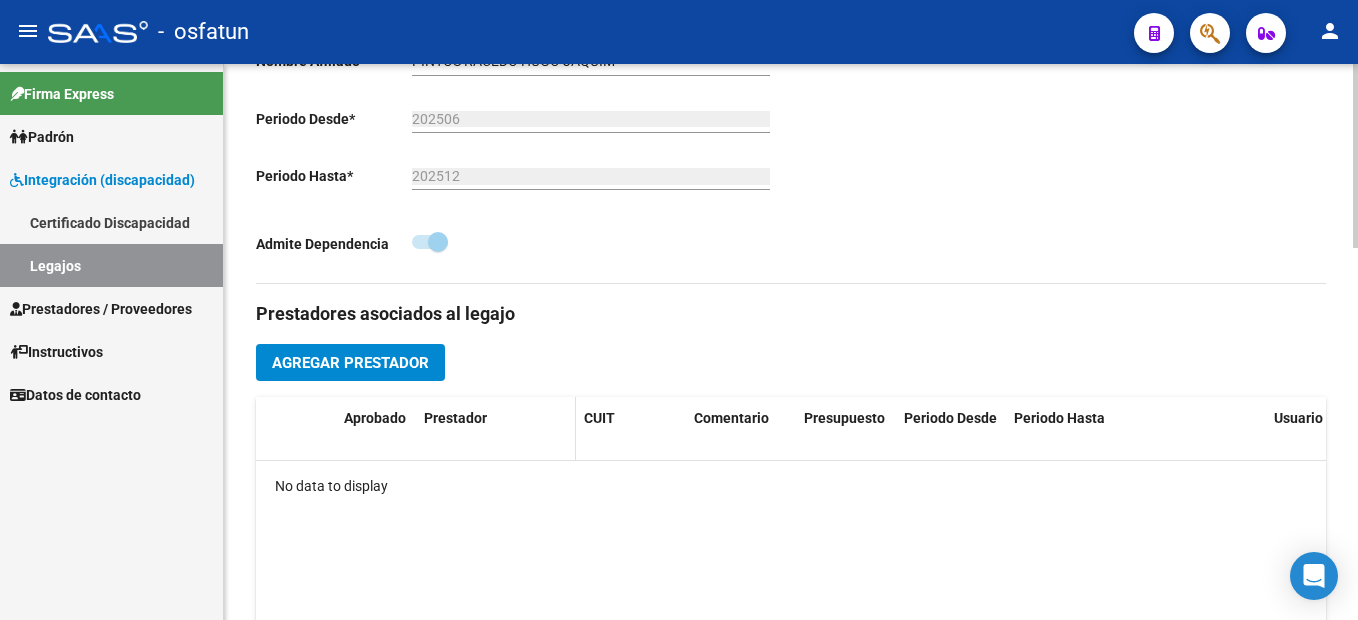 scroll, scrollTop: 500, scrollLeft: 0, axis: vertical 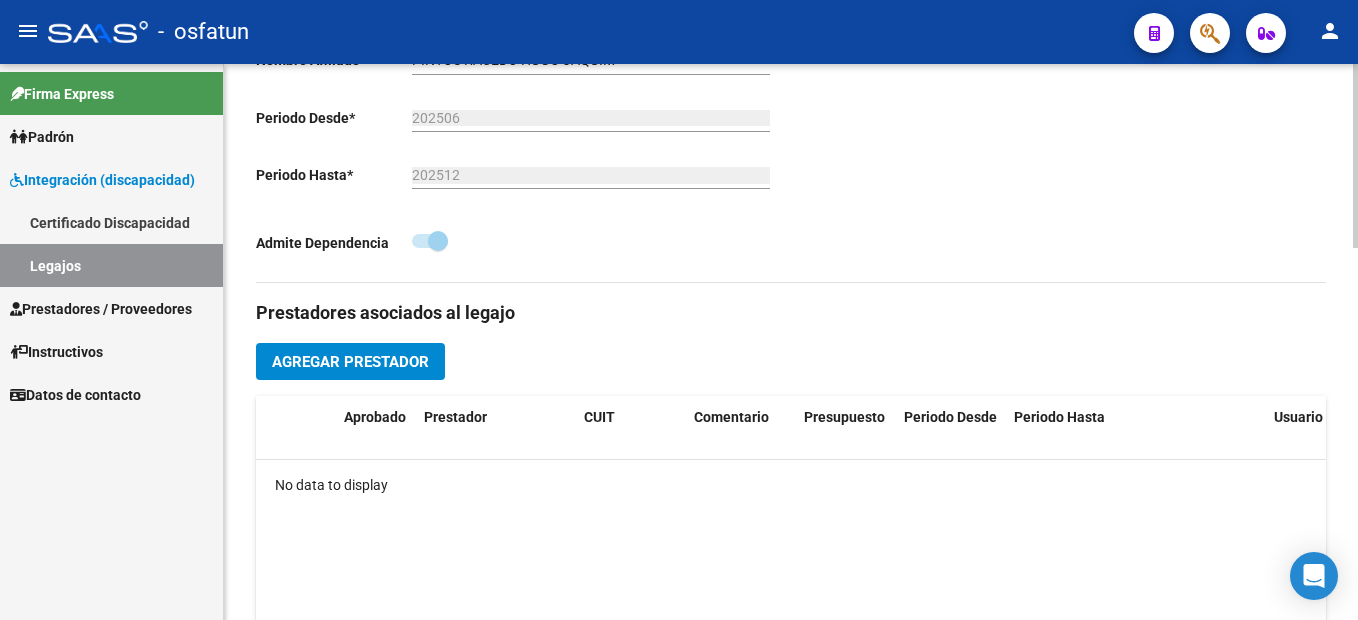 click on "Agregar Prestador" 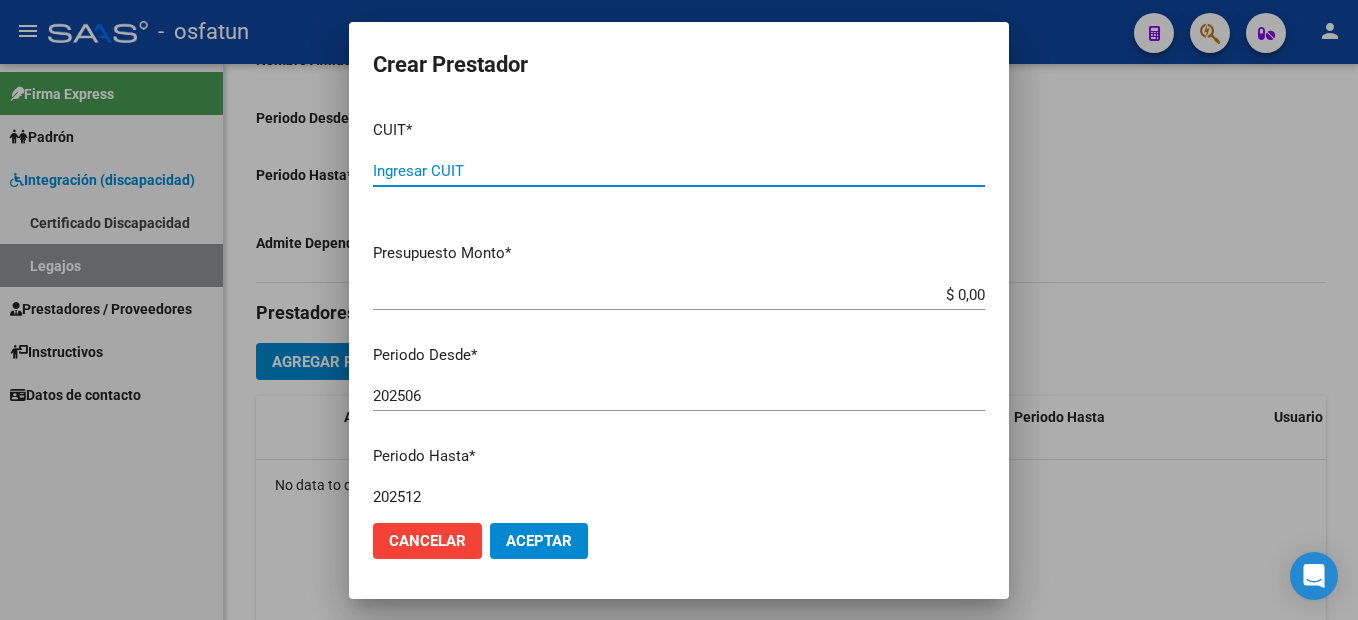 click on "Ingresar CUIT" at bounding box center (679, 171) 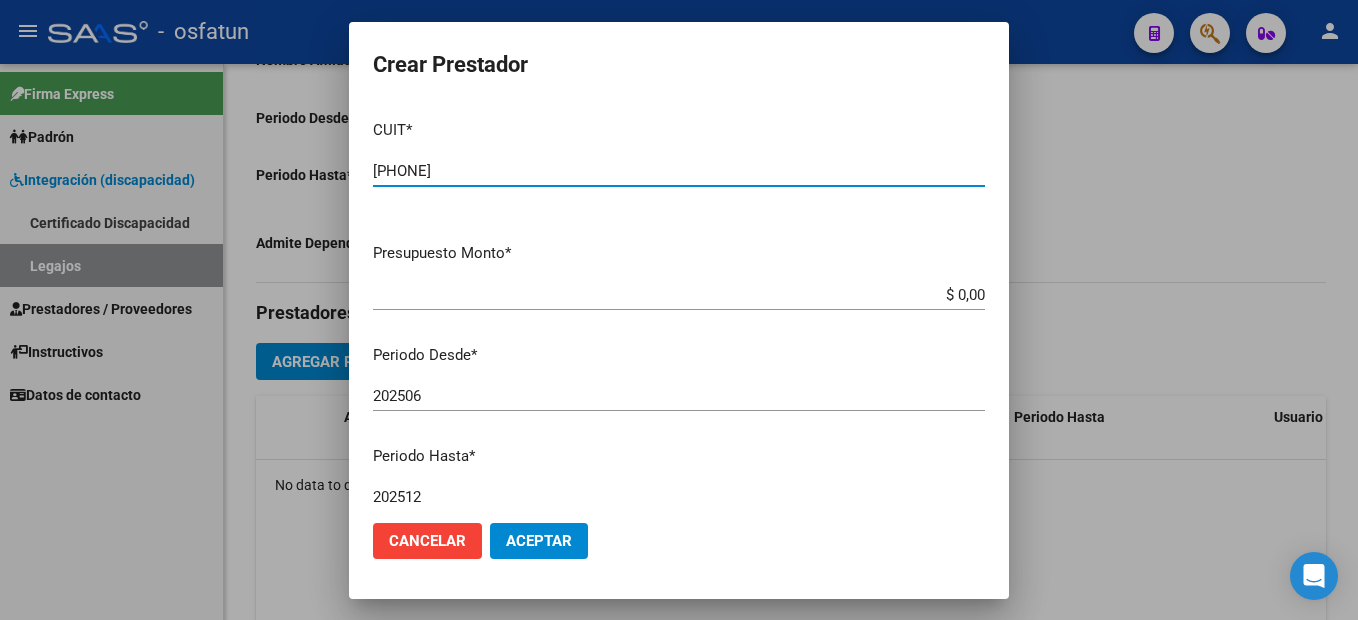 type on "30-70802443-7" 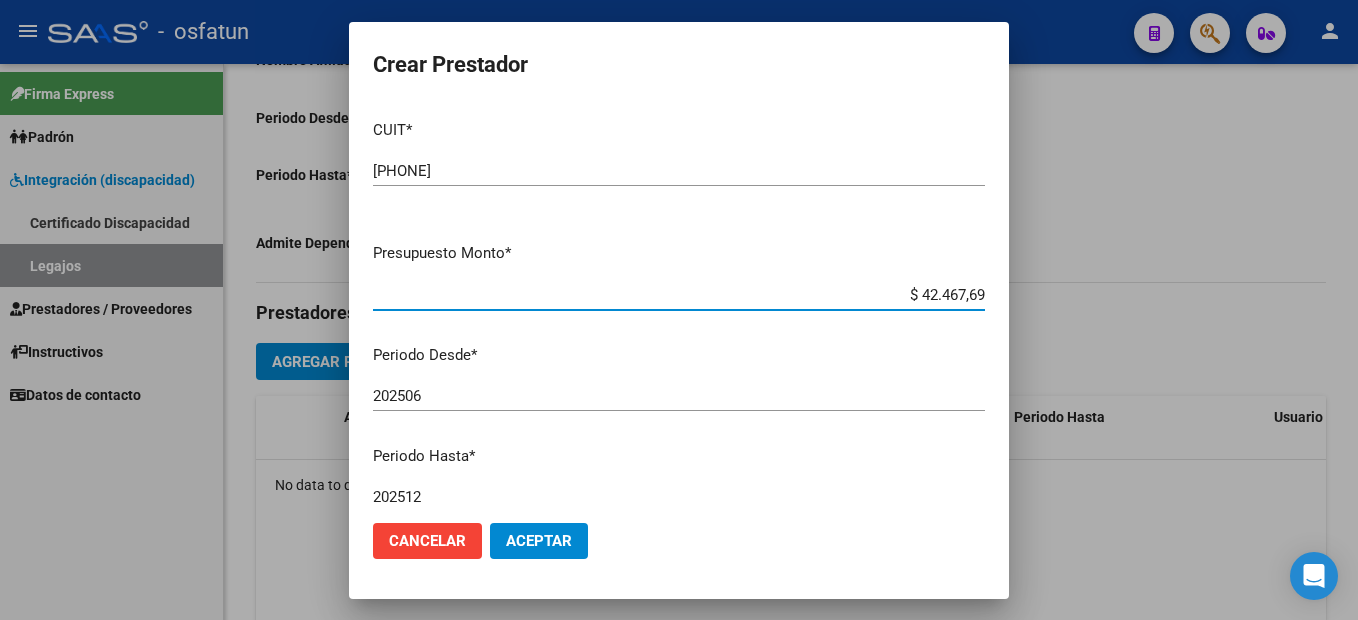 type on "$ 424.676,93" 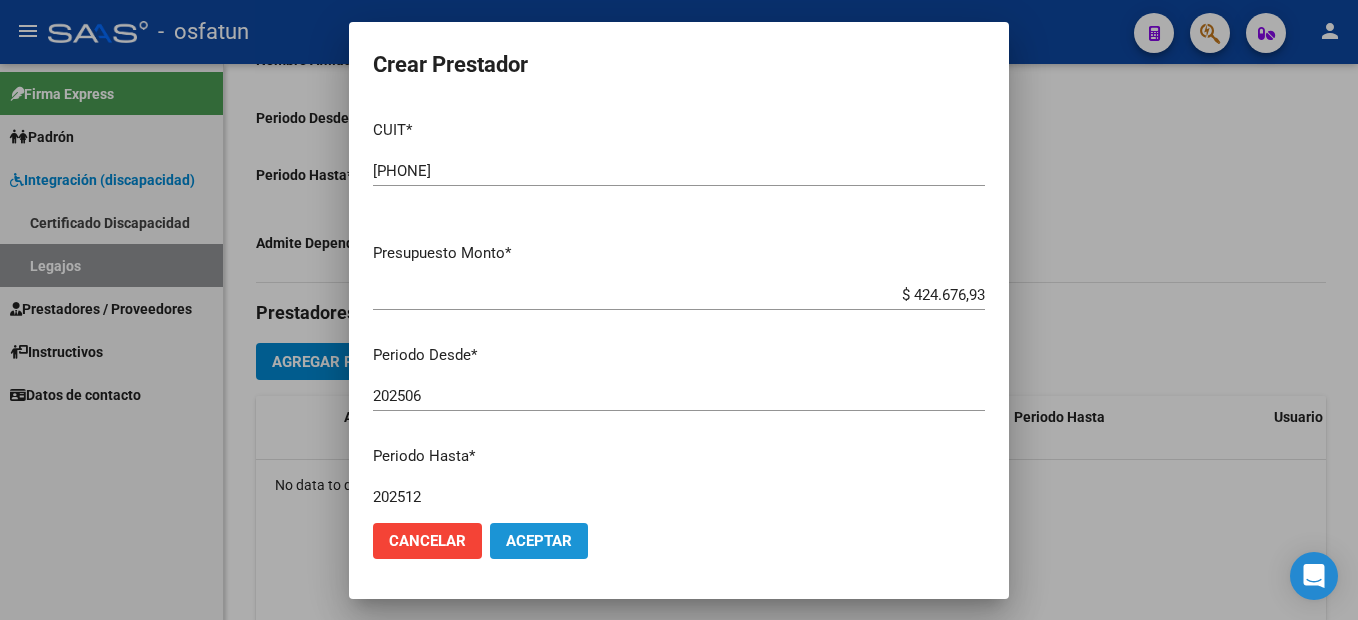 click on "Aceptar" 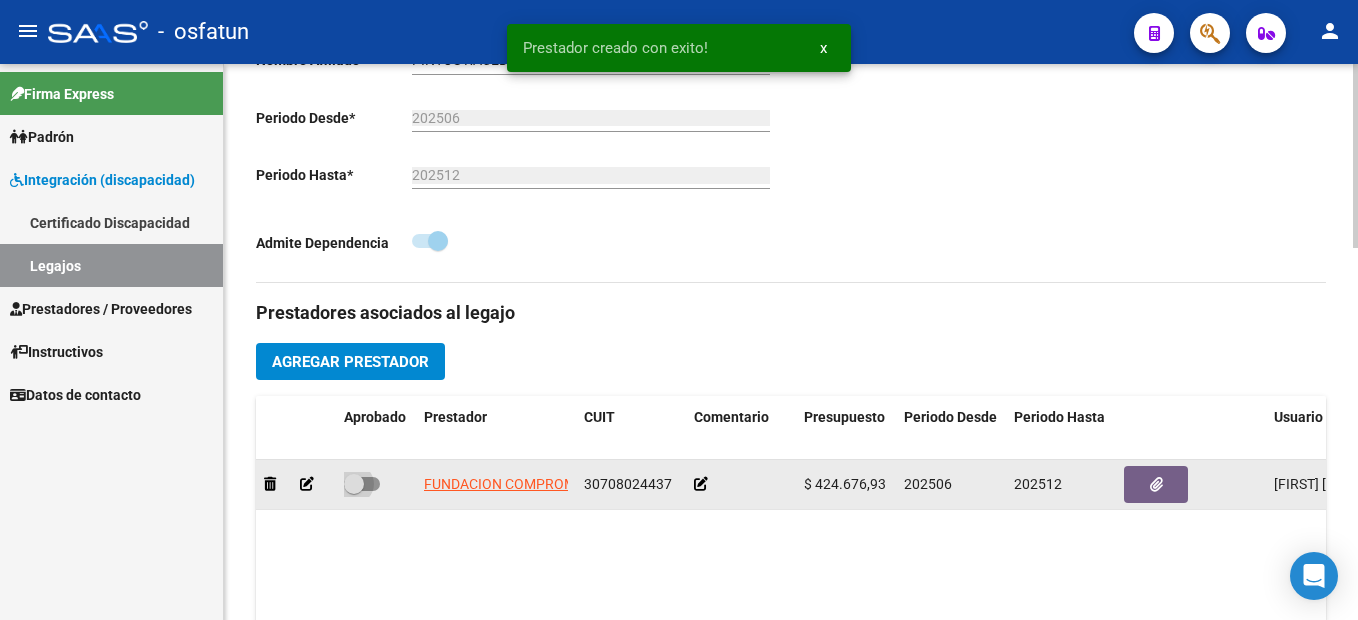 click at bounding box center [362, 484] 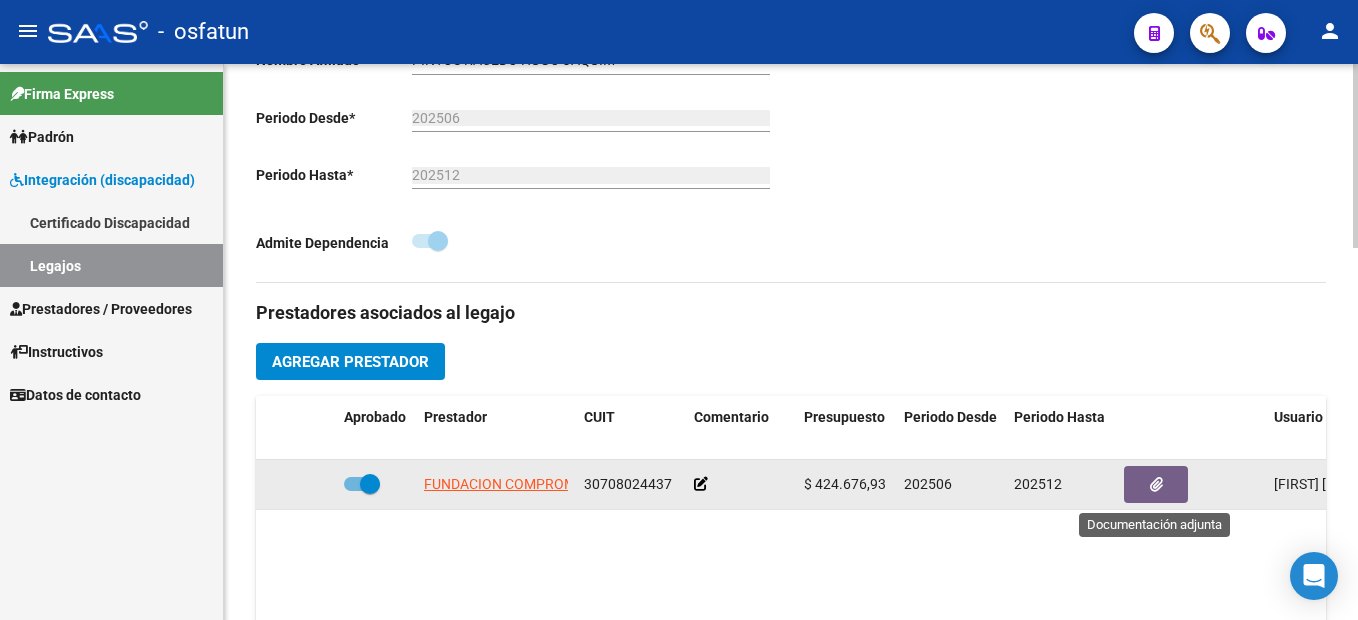 click 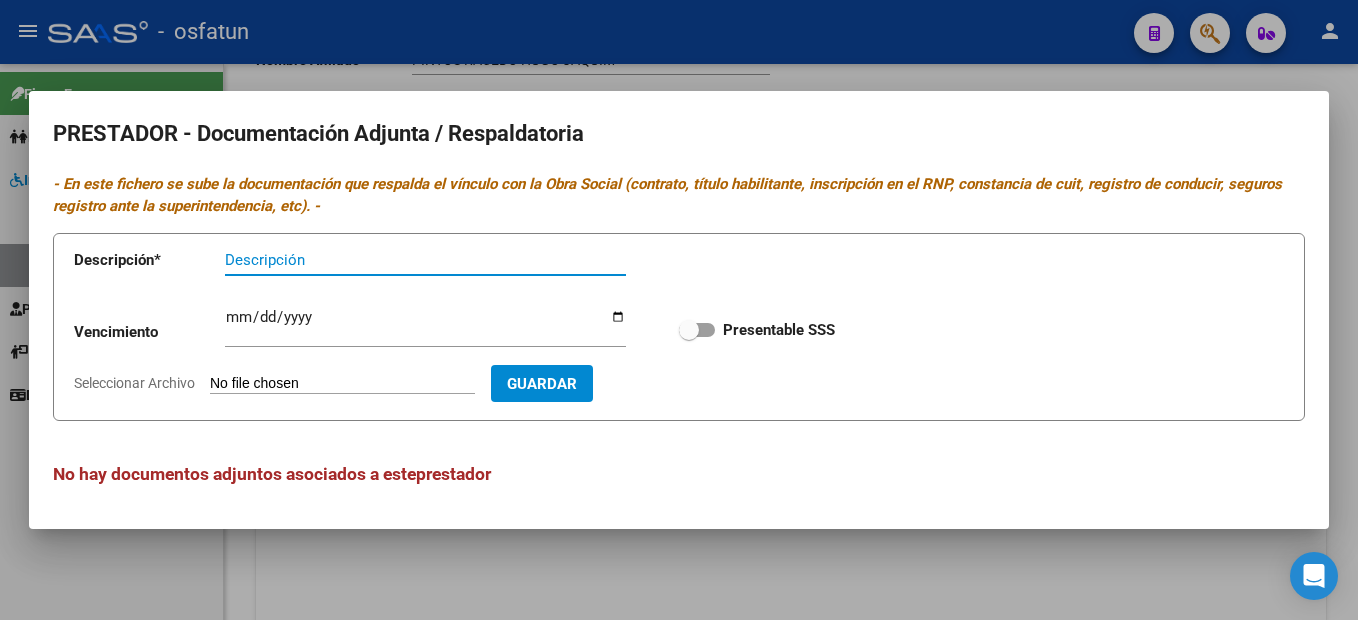 click on "Descripción" at bounding box center [425, 260] 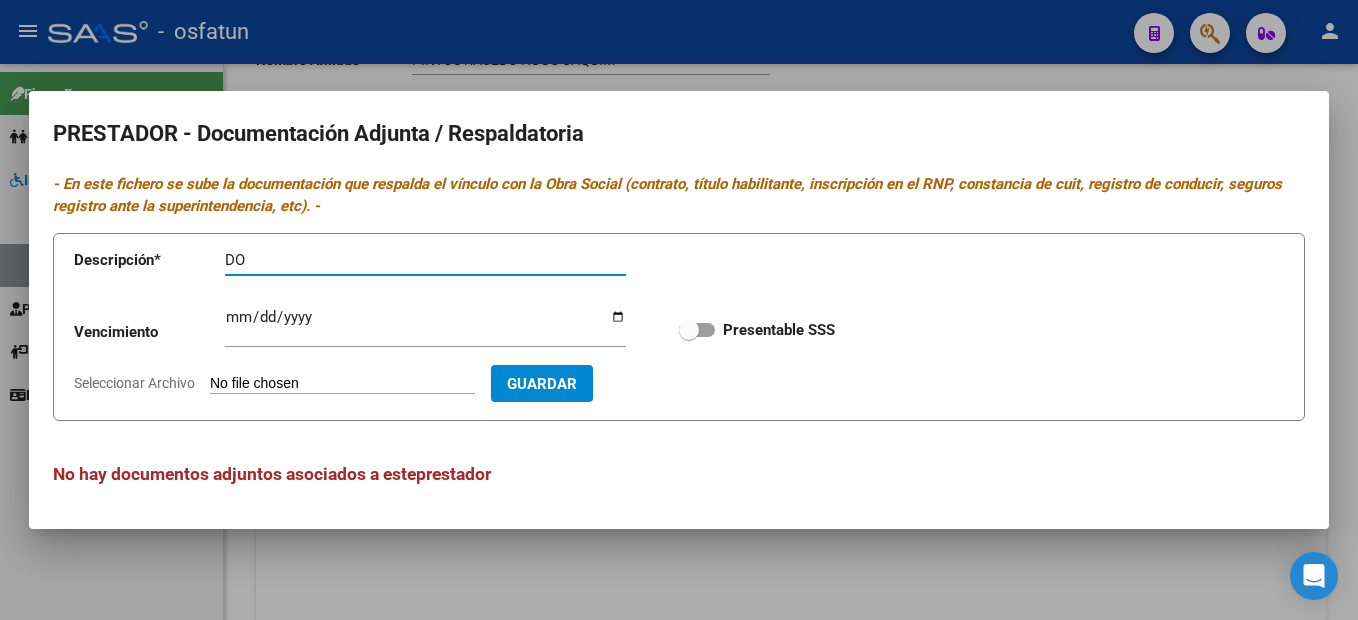 type on "D" 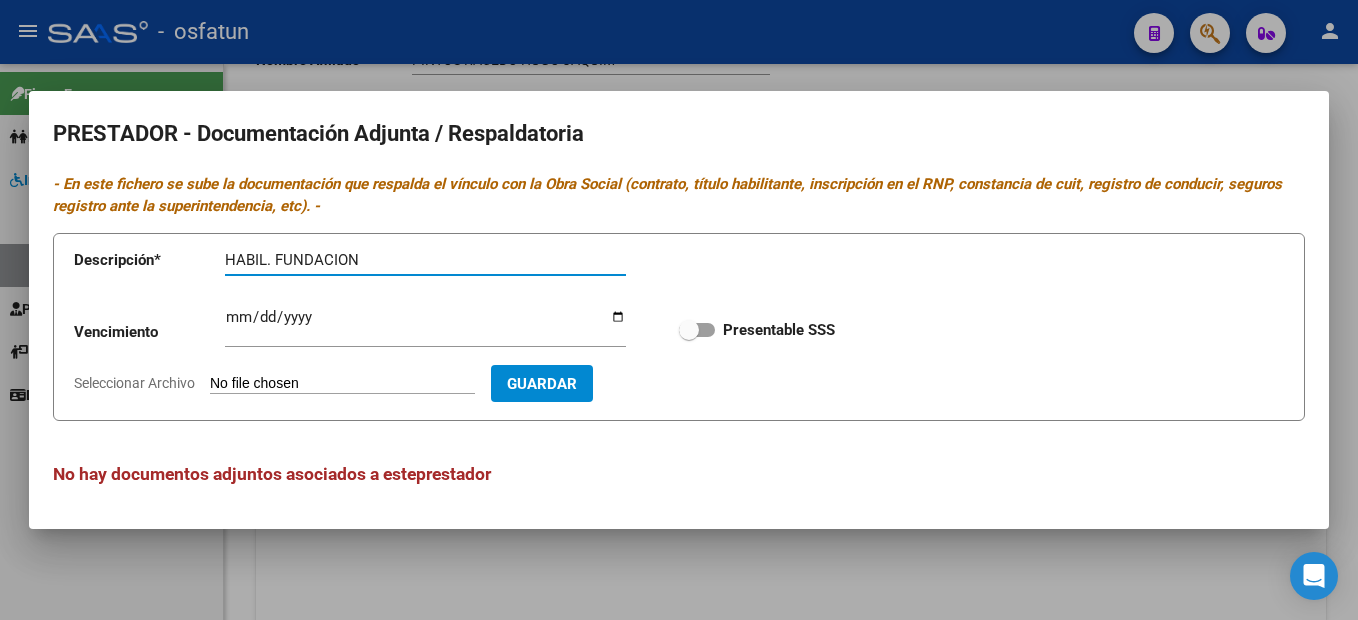 type on "HABIL. FUNDACION" 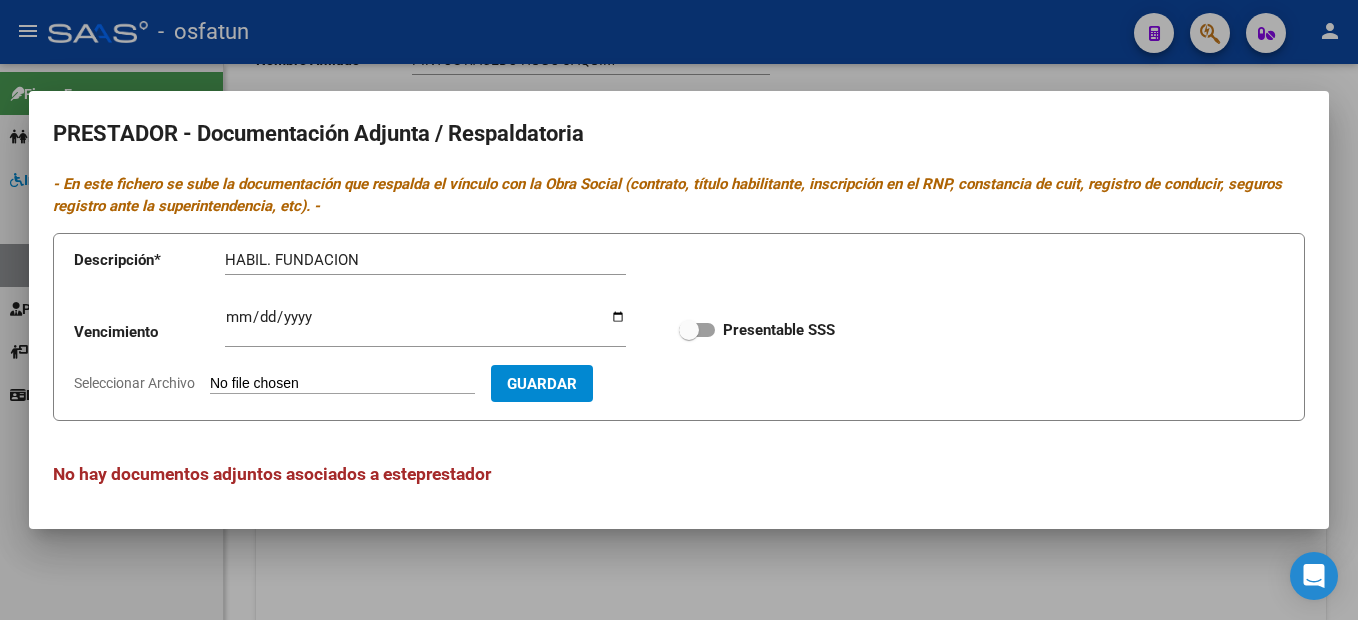 click on "Seleccionar Archivo" at bounding box center [342, 384] 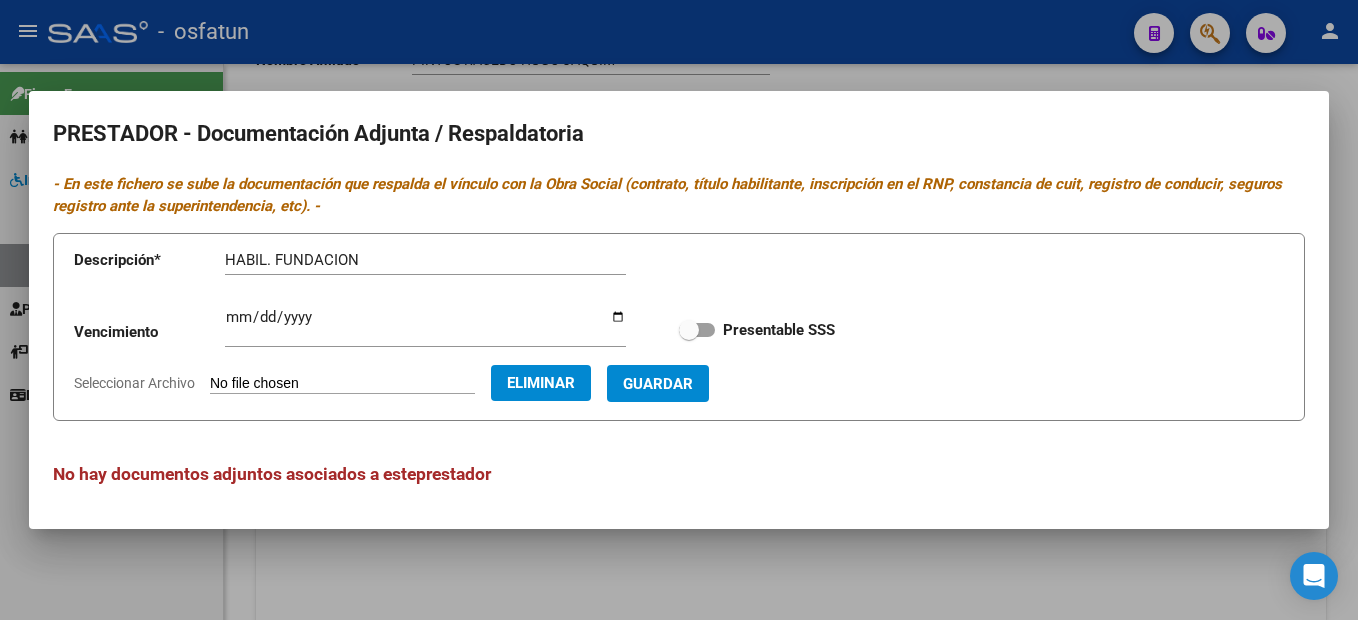 click on "Guardar" at bounding box center [658, 384] 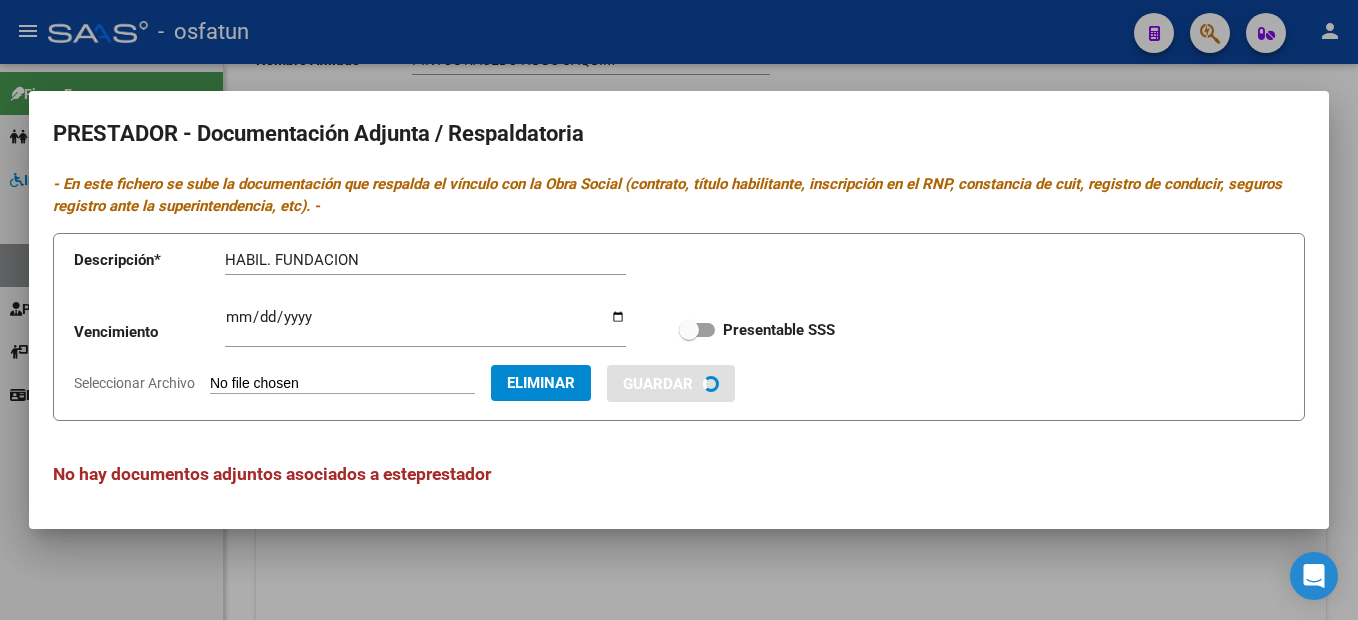 type 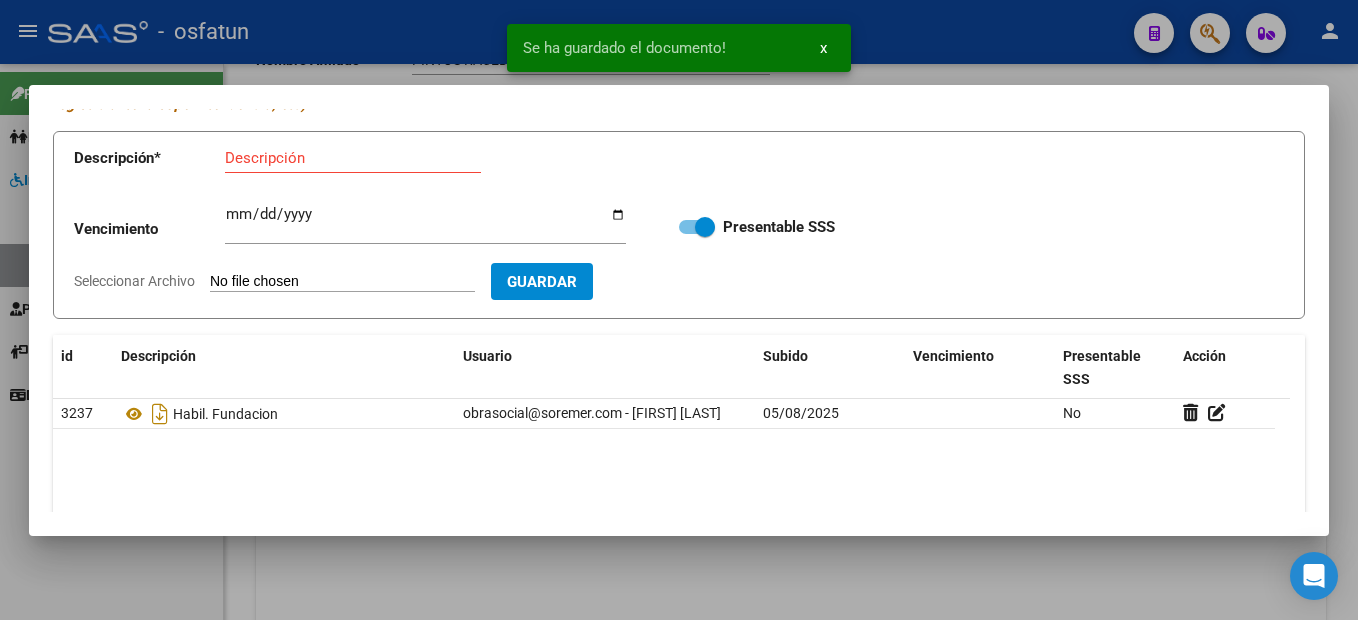 scroll, scrollTop: 235, scrollLeft: 0, axis: vertical 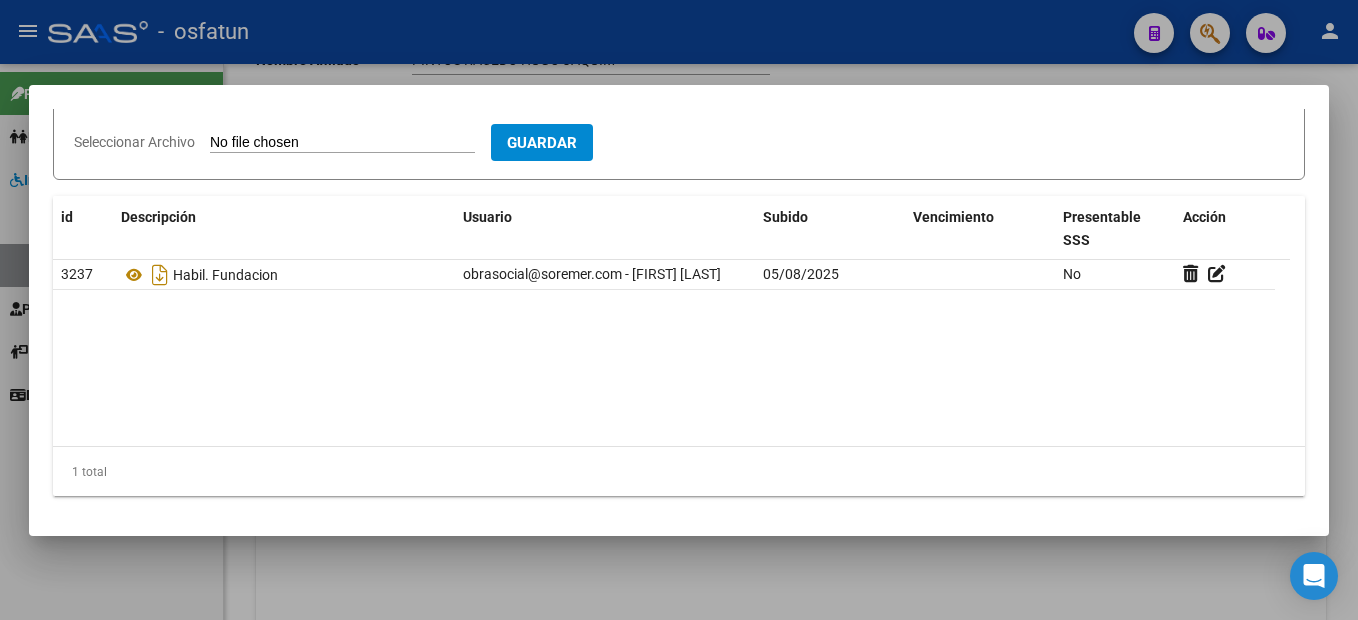 click at bounding box center [679, 310] 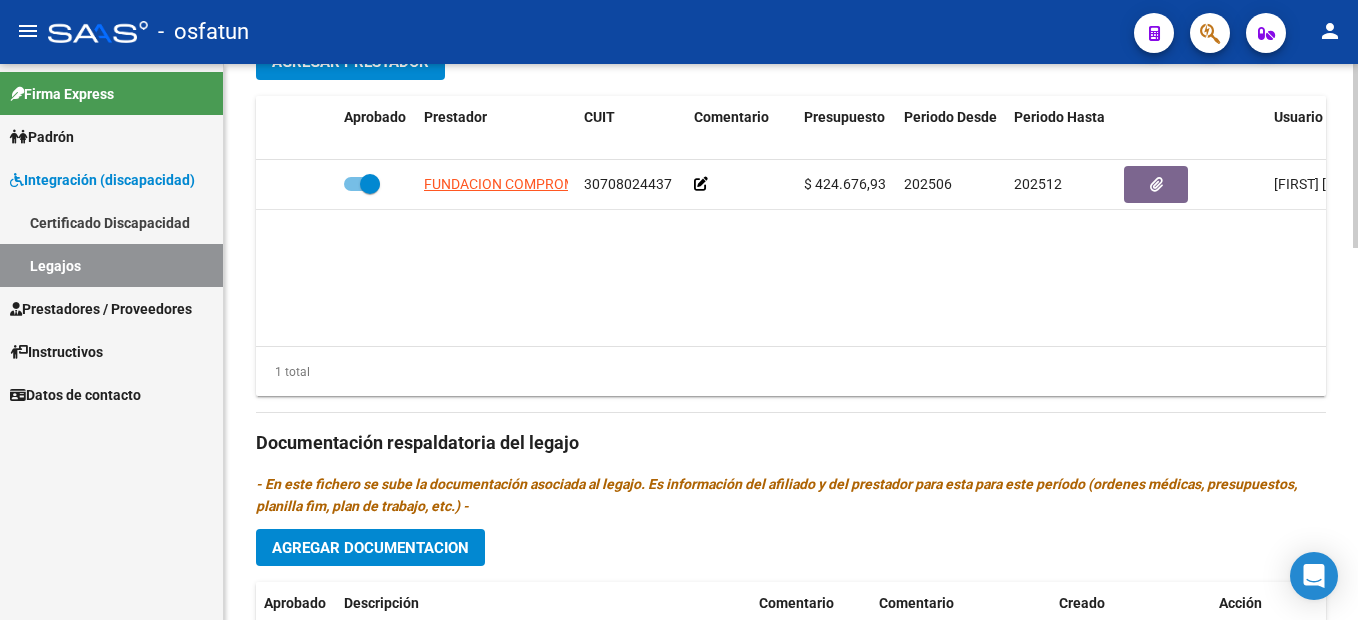 scroll, scrollTop: 1100, scrollLeft: 0, axis: vertical 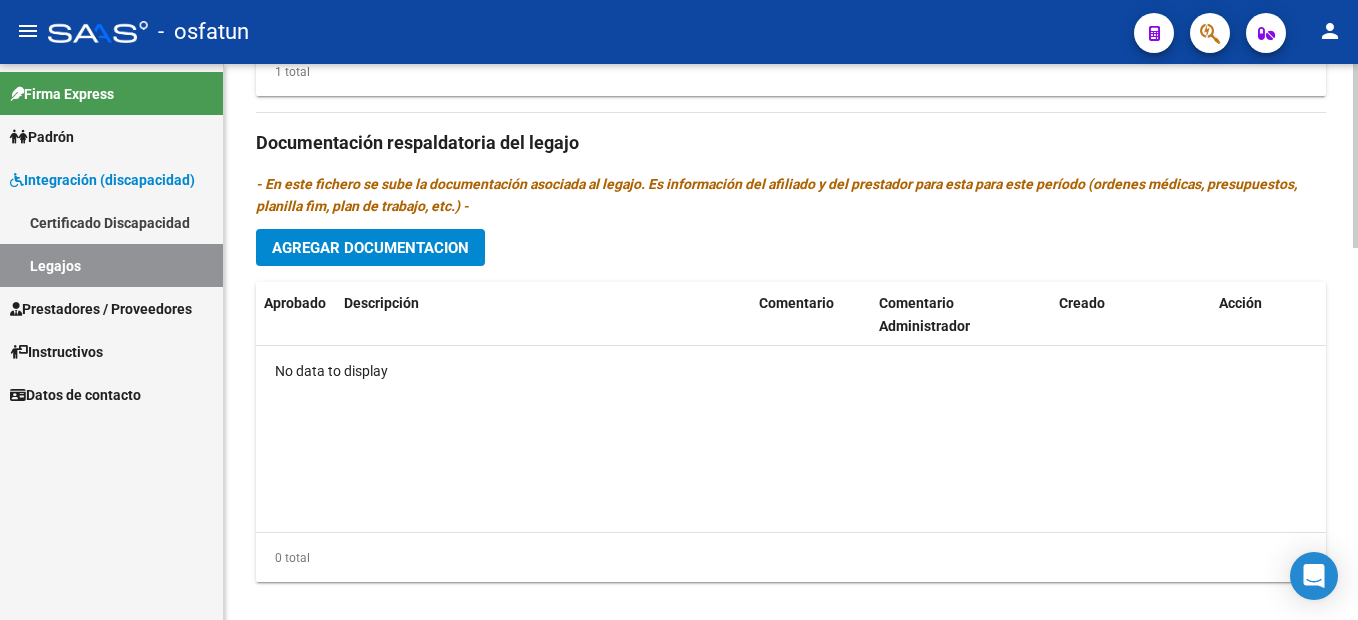 click on "Agregar Documentacion" 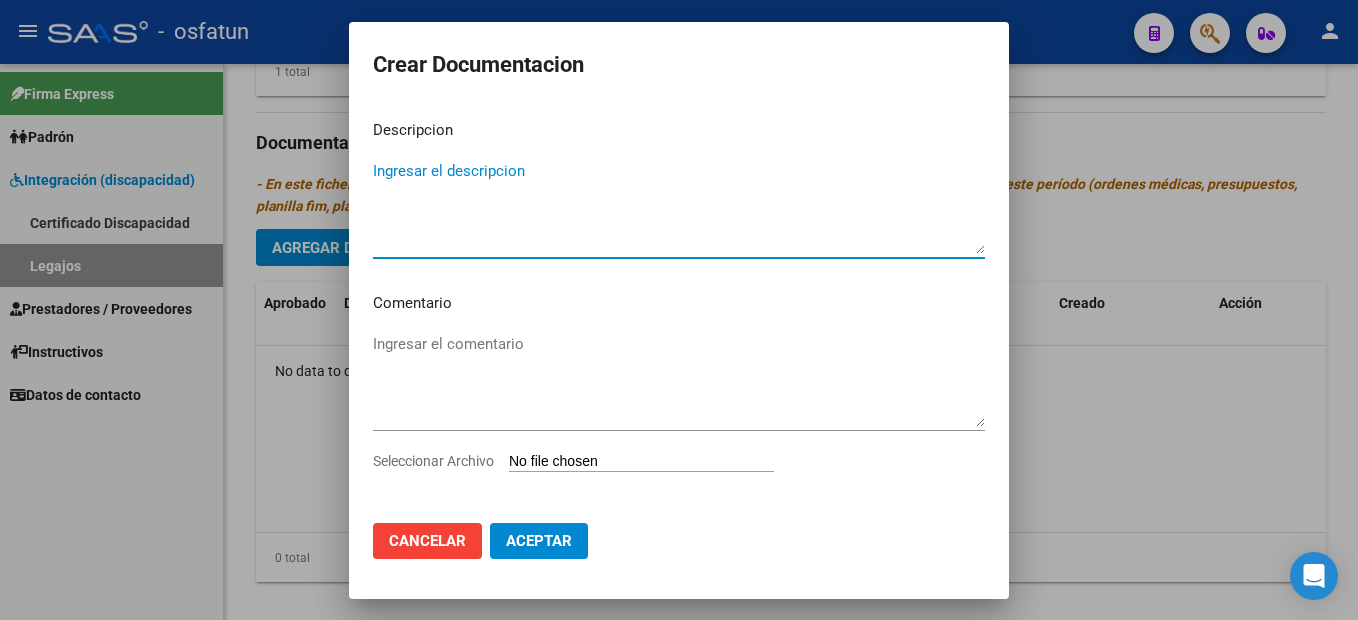 click on "Ingresar el descripcion" at bounding box center [679, 207] 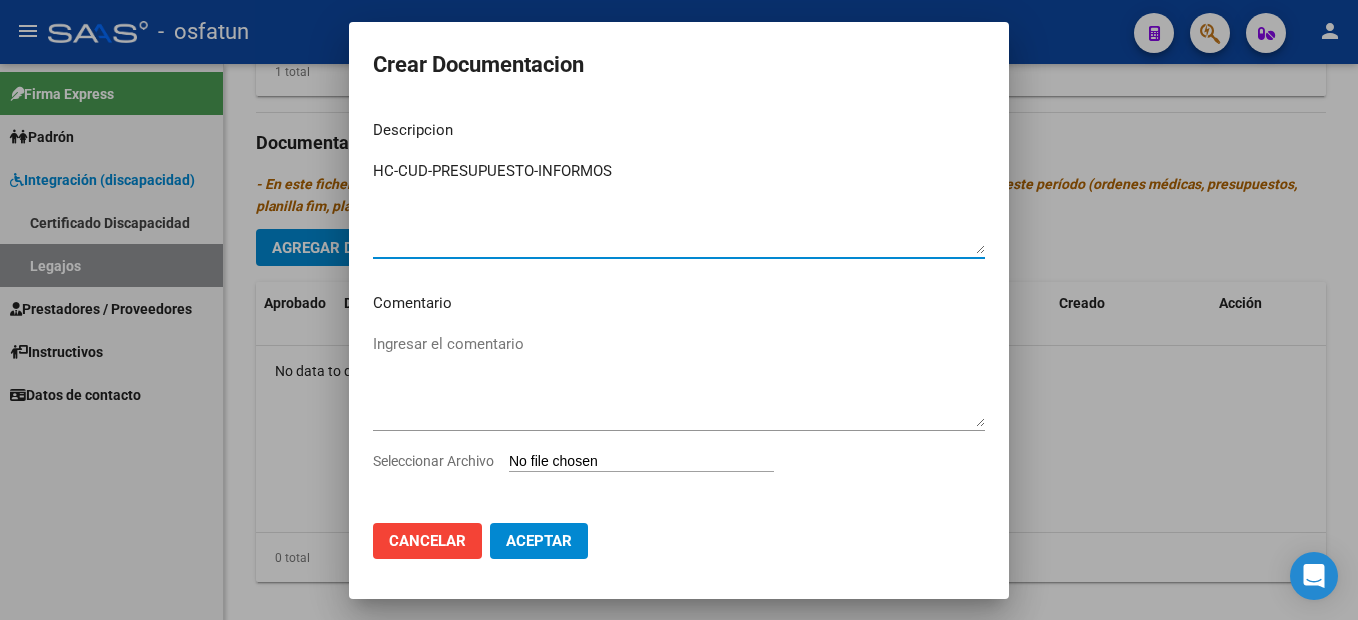 type on "HC-CUD-PRESUPUESTO-INFORMOS" 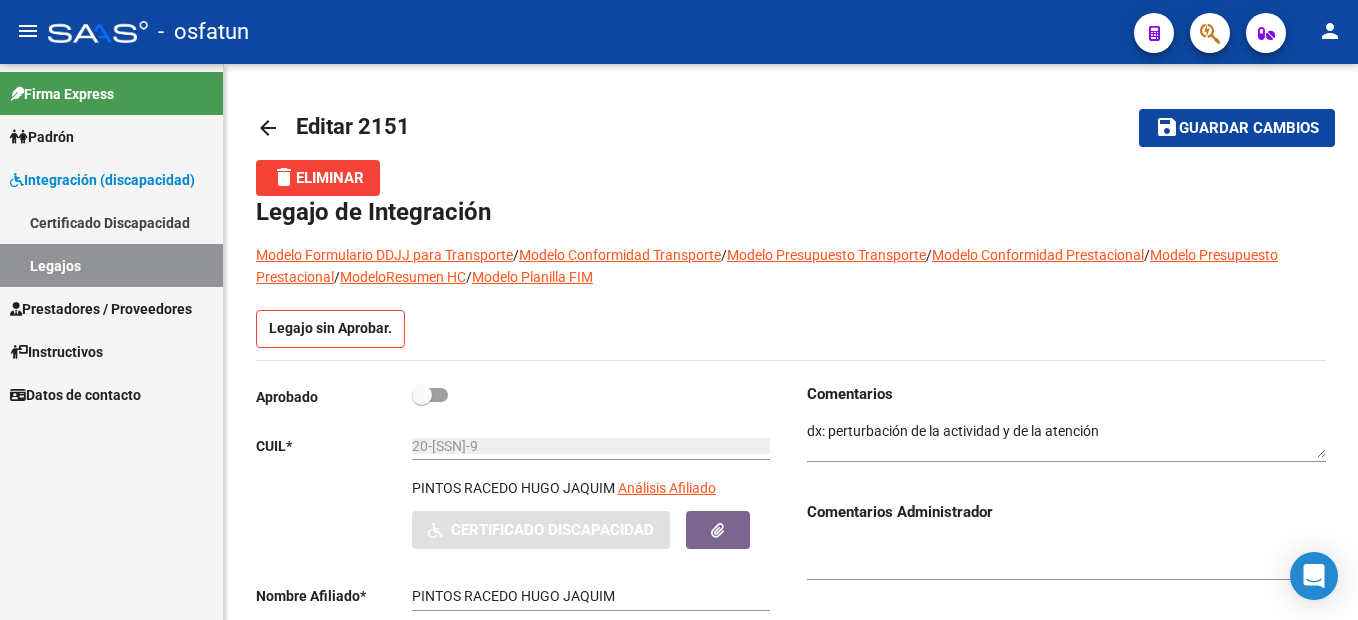 scroll, scrollTop: 0, scrollLeft: 0, axis: both 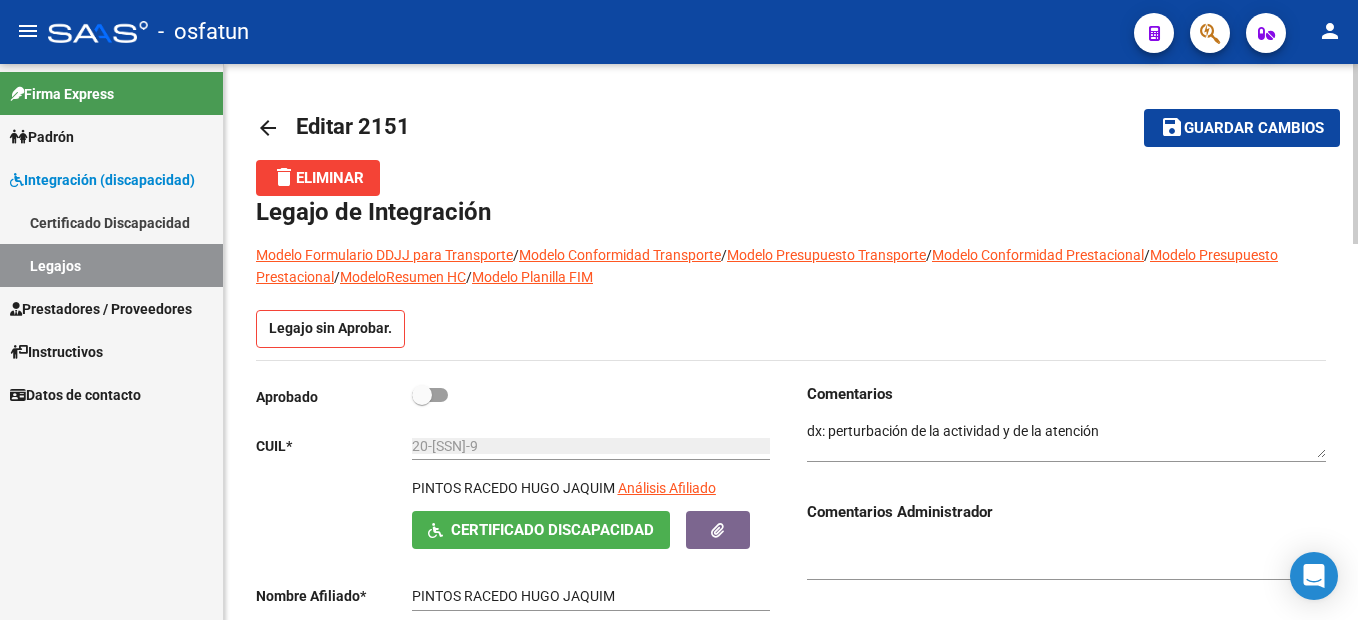 click at bounding box center (422, 395) 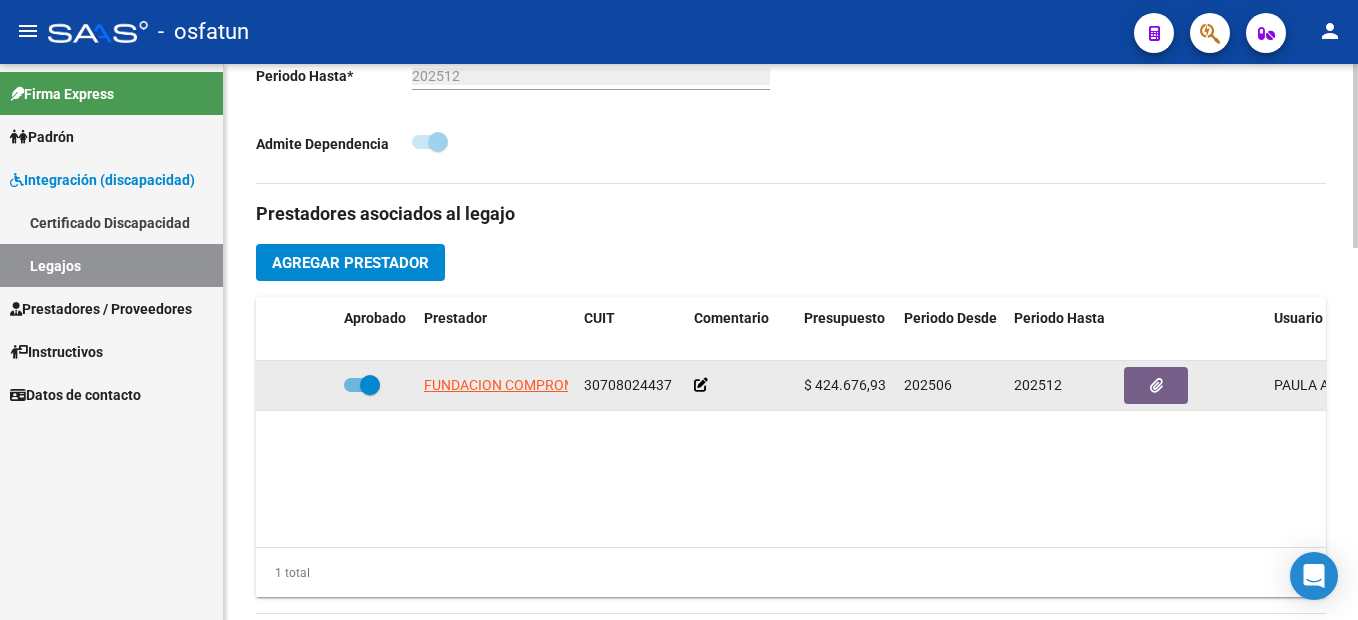 scroll, scrollTop: 600, scrollLeft: 0, axis: vertical 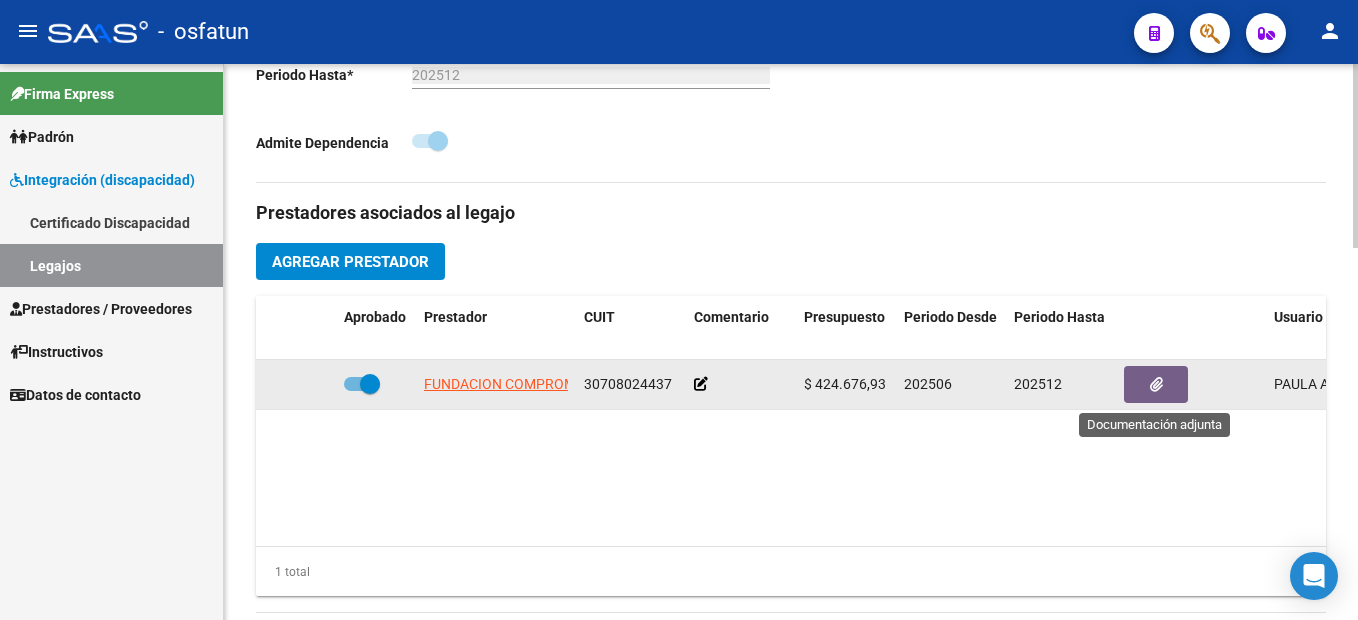click 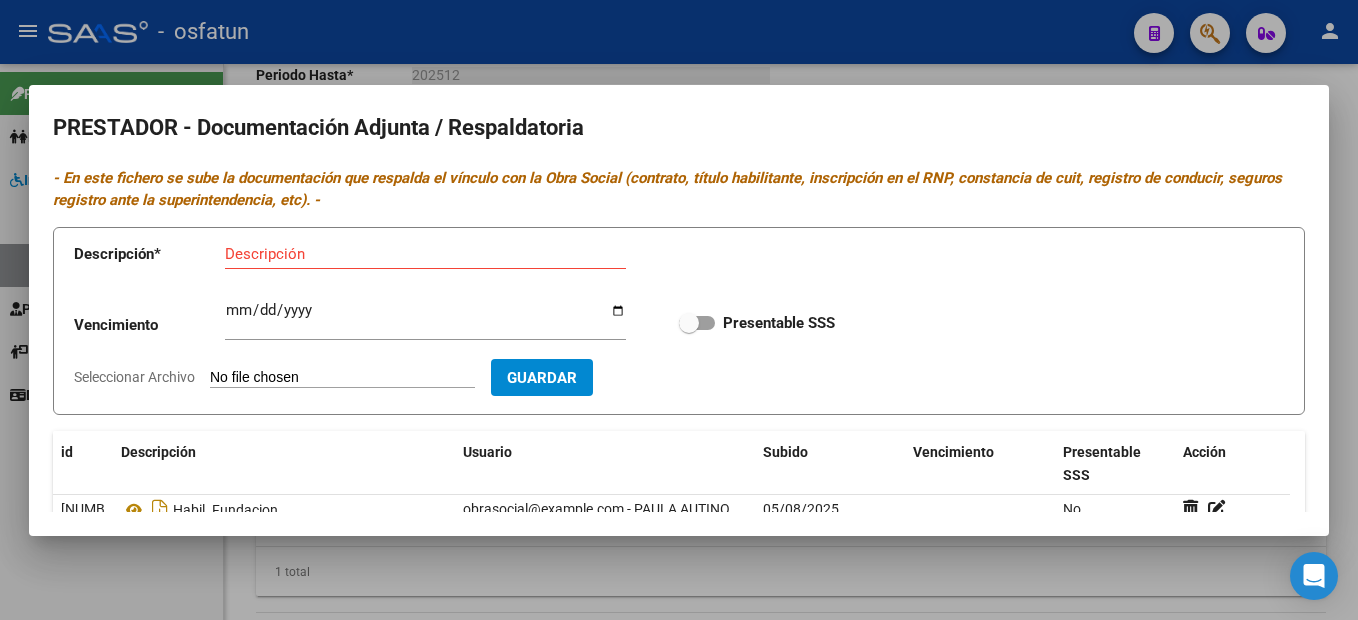click at bounding box center (679, 310) 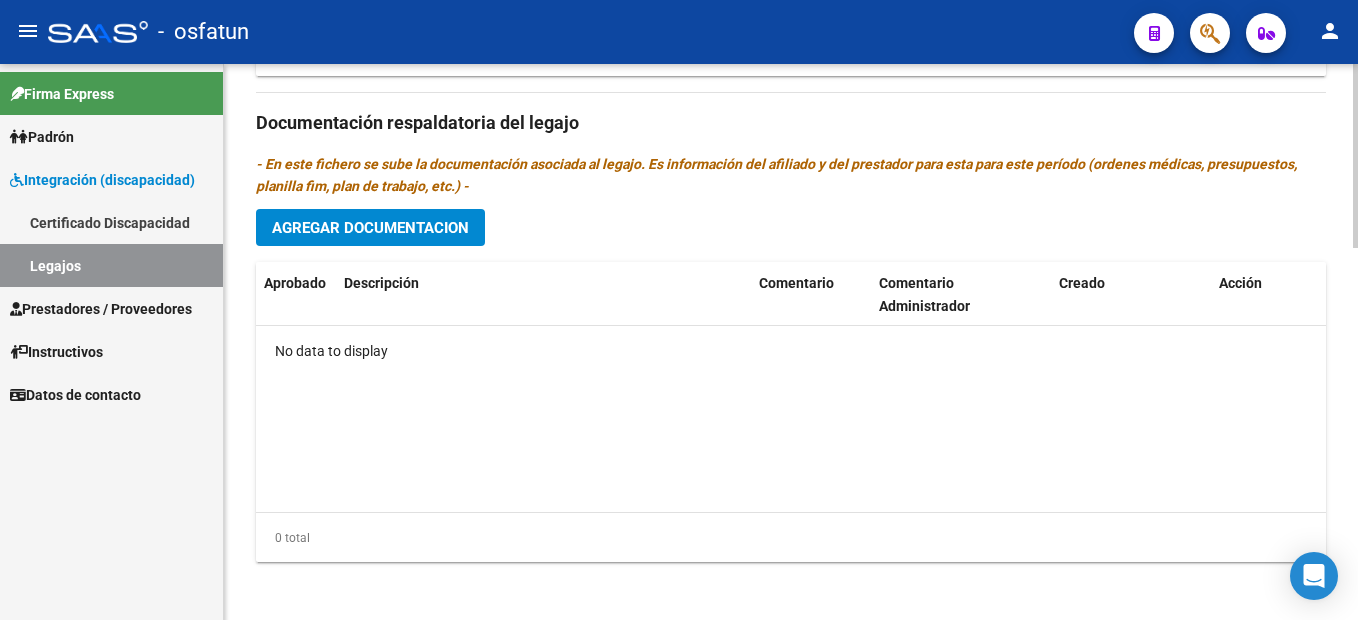 scroll, scrollTop: 1128, scrollLeft: 0, axis: vertical 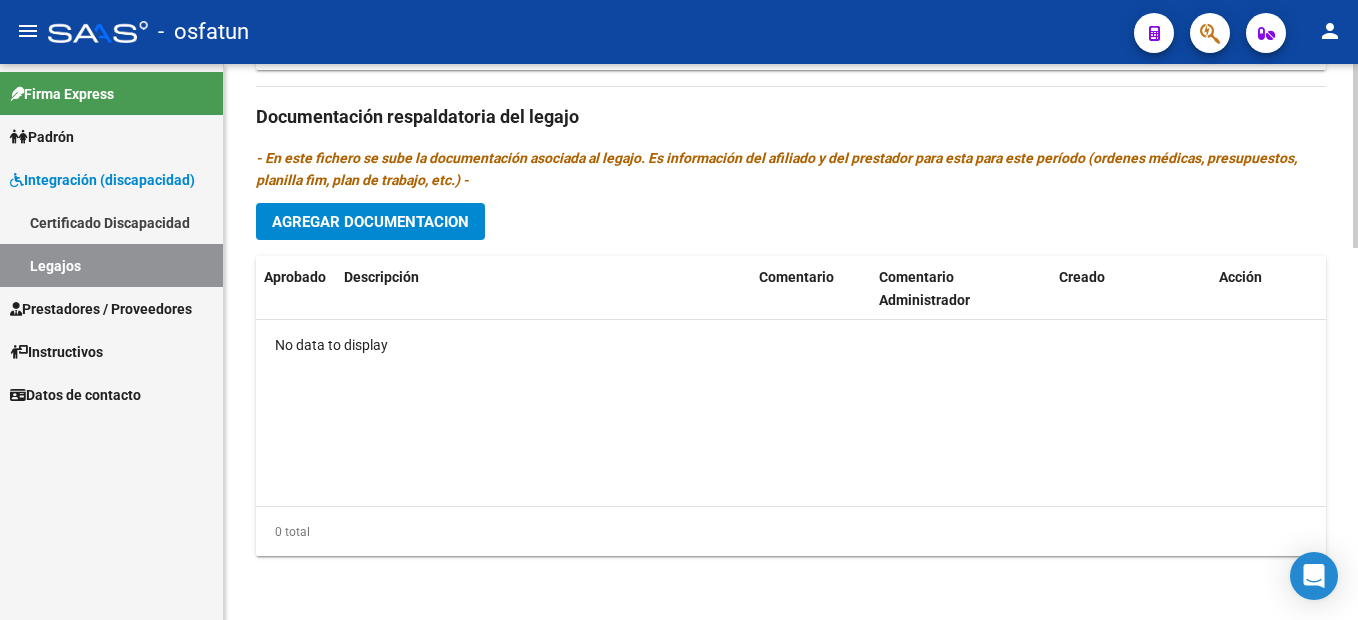 click on "Agregar Documentacion" 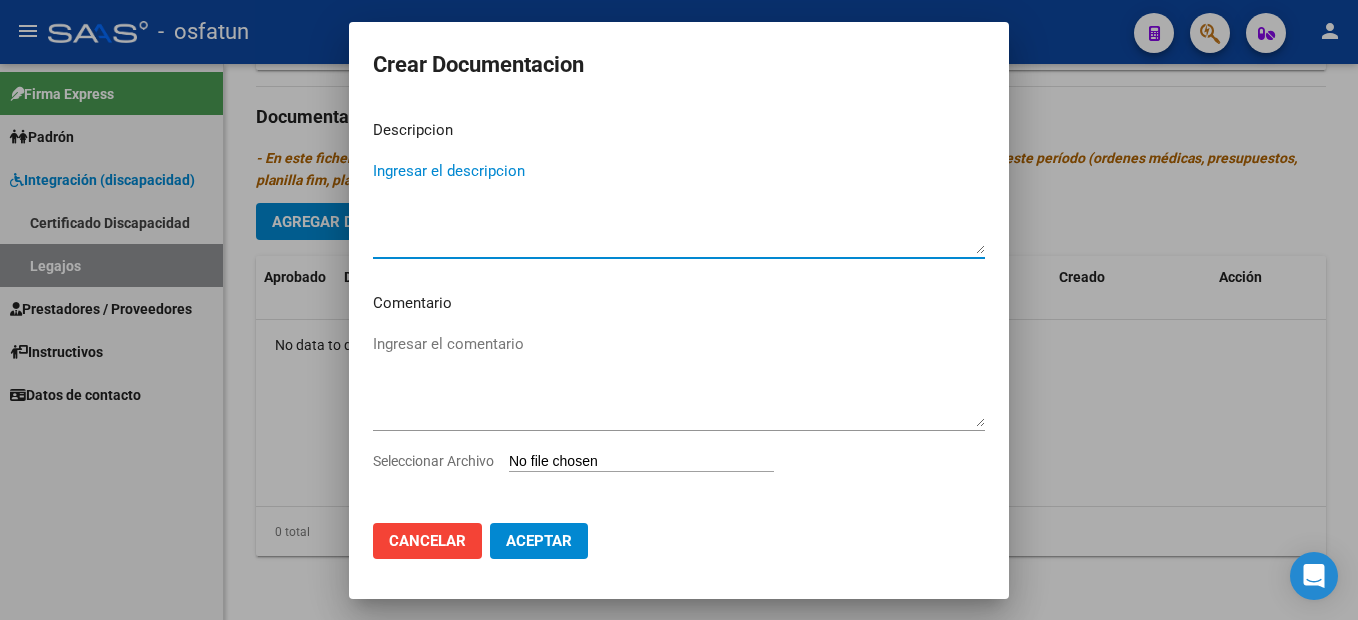 click on "Ingresar el descripcion" at bounding box center (679, 207) 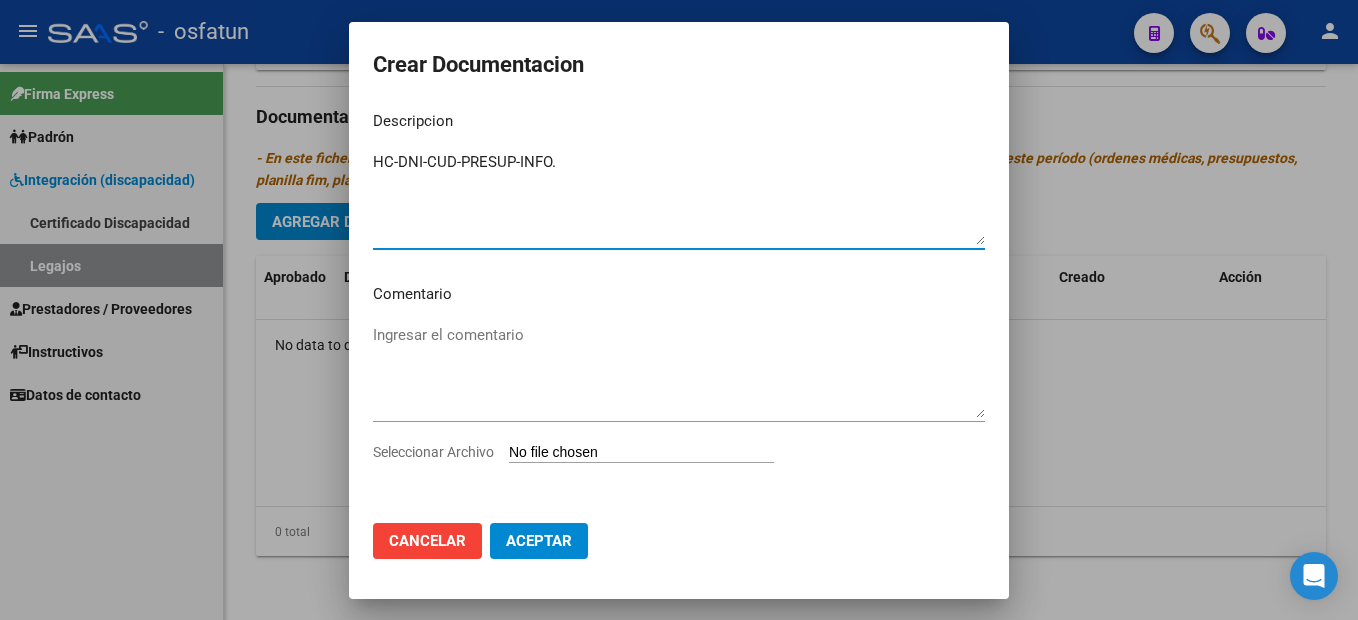 scroll, scrollTop: 13, scrollLeft: 0, axis: vertical 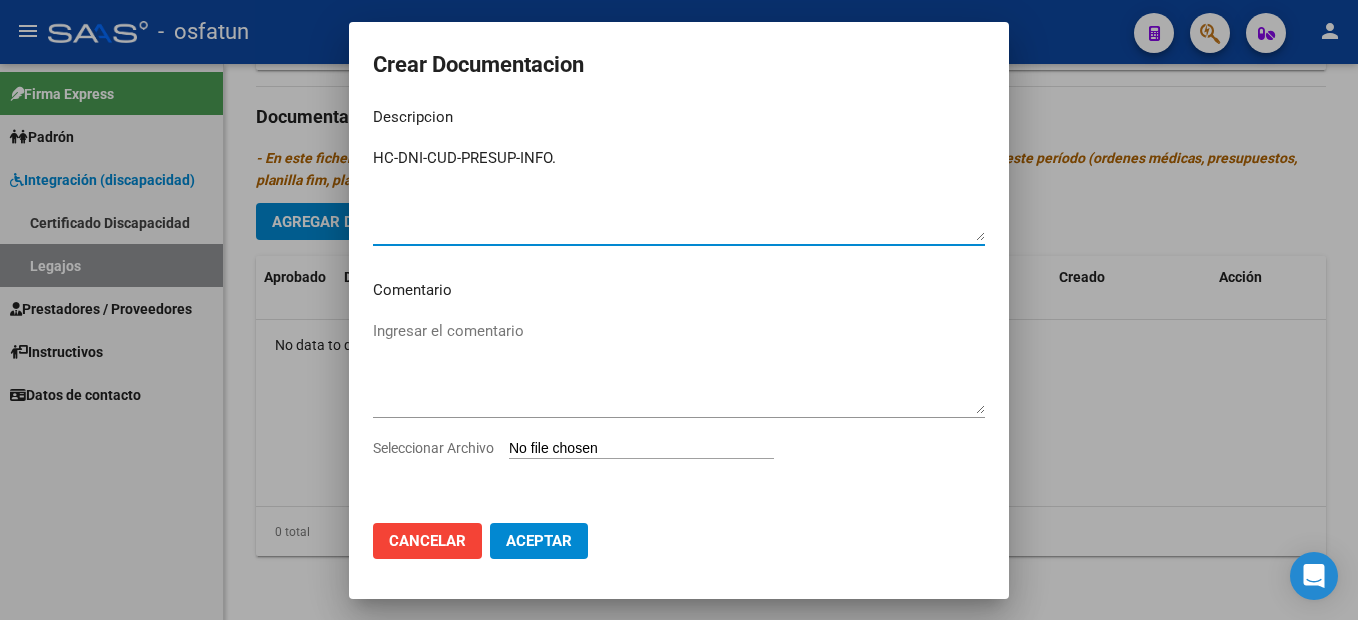 type on "HC-DNI-CUD-PRESUP-INFO." 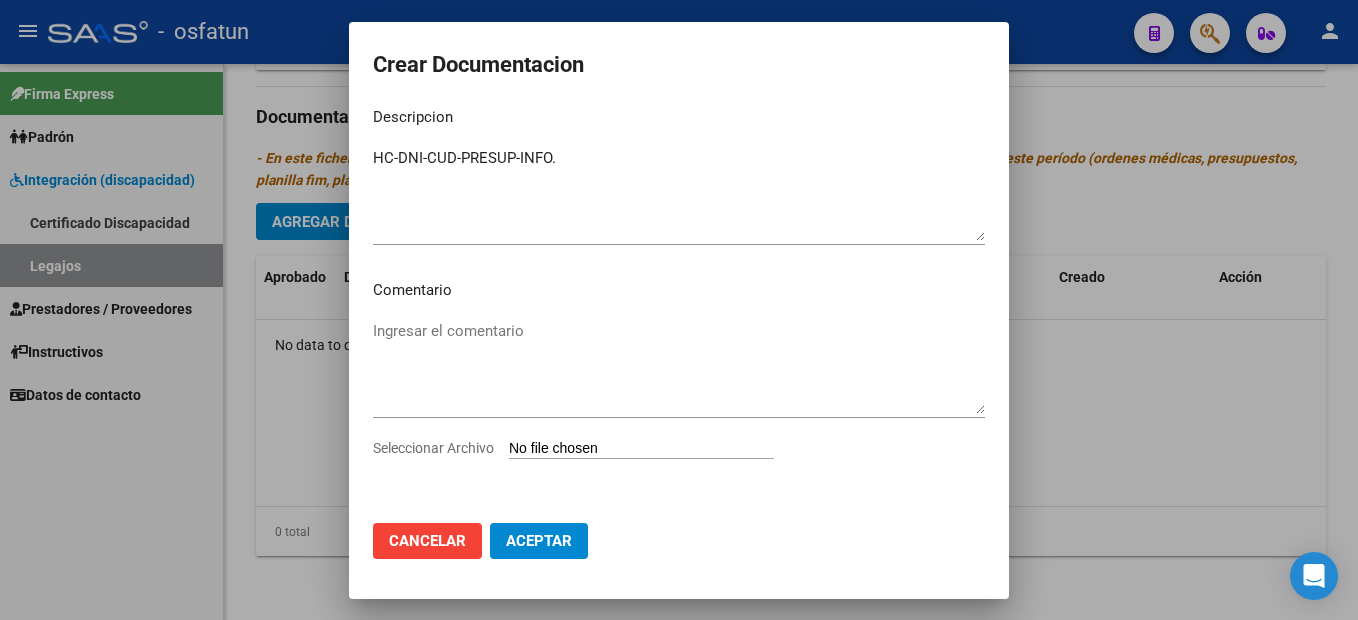click on "Seleccionar Archivo" at bounding box center [641, 449] 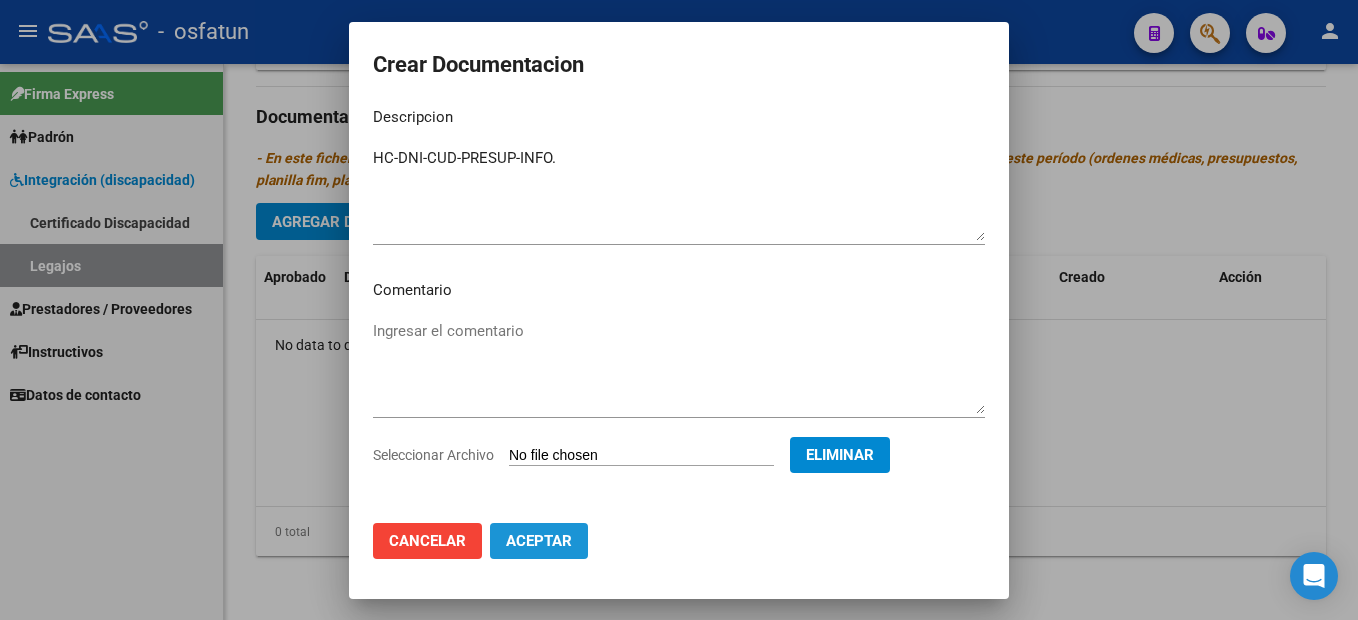 click on "Aceptar" 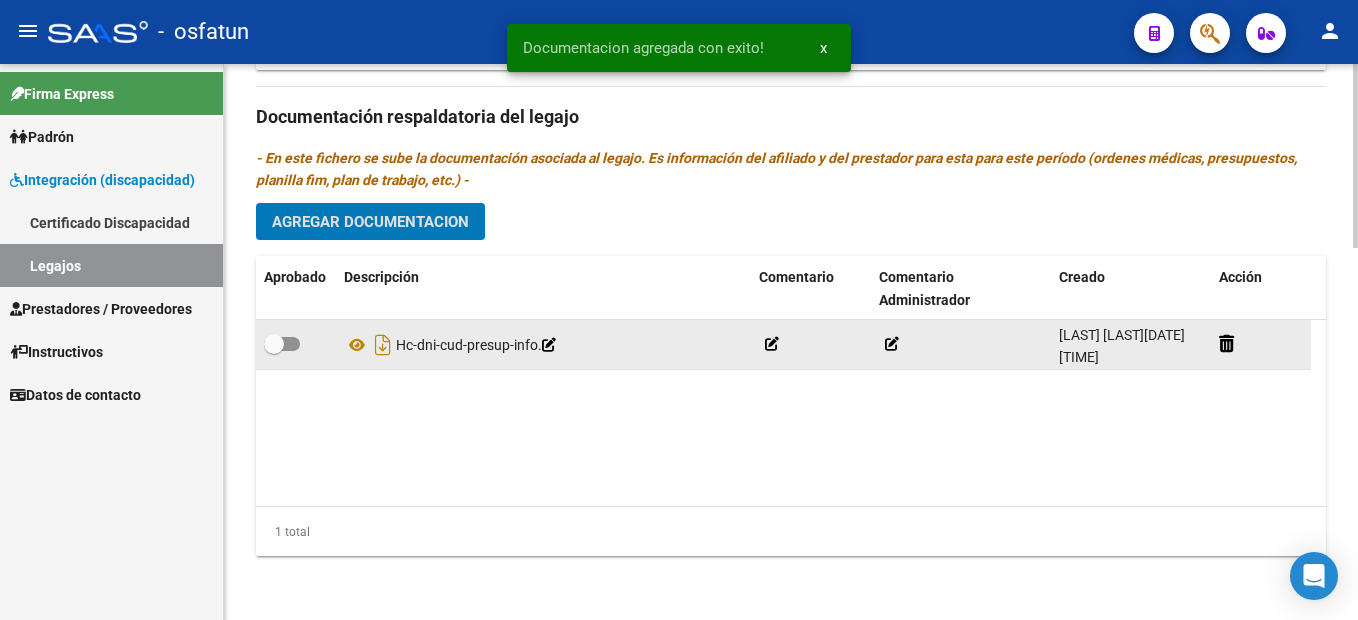 click at bounding box center [274, 344] 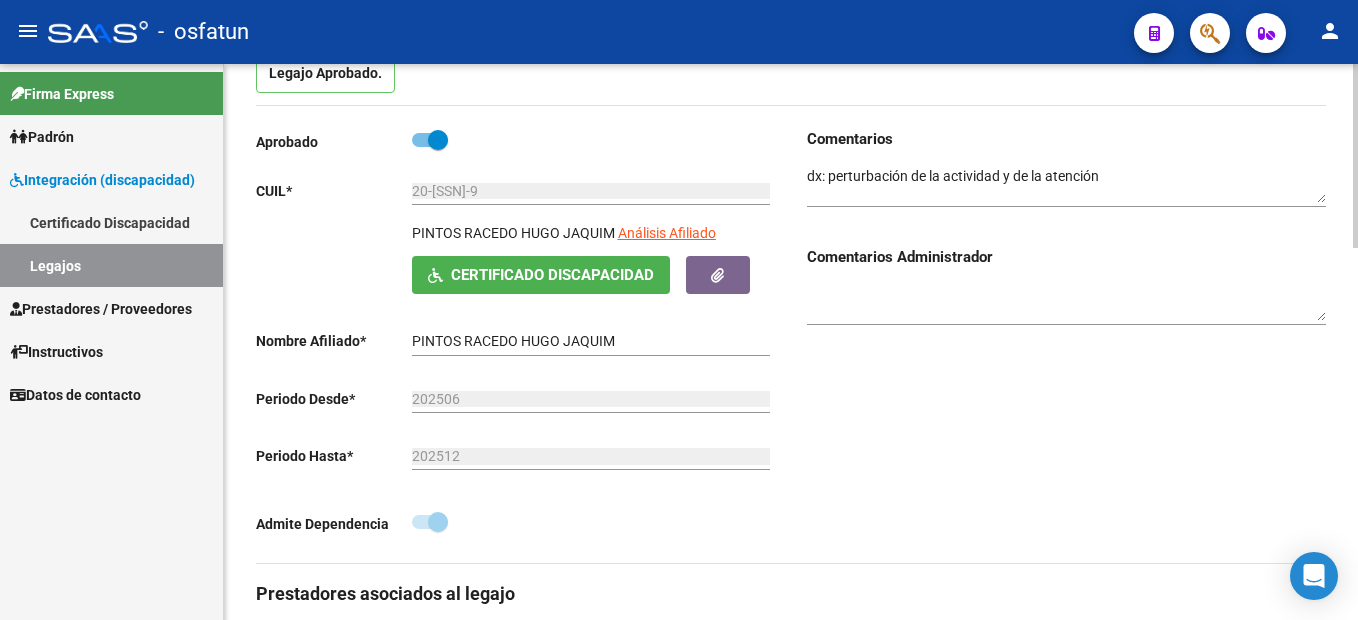 scroll, scrollTop: 0, scrollLeft: 0, axis: both 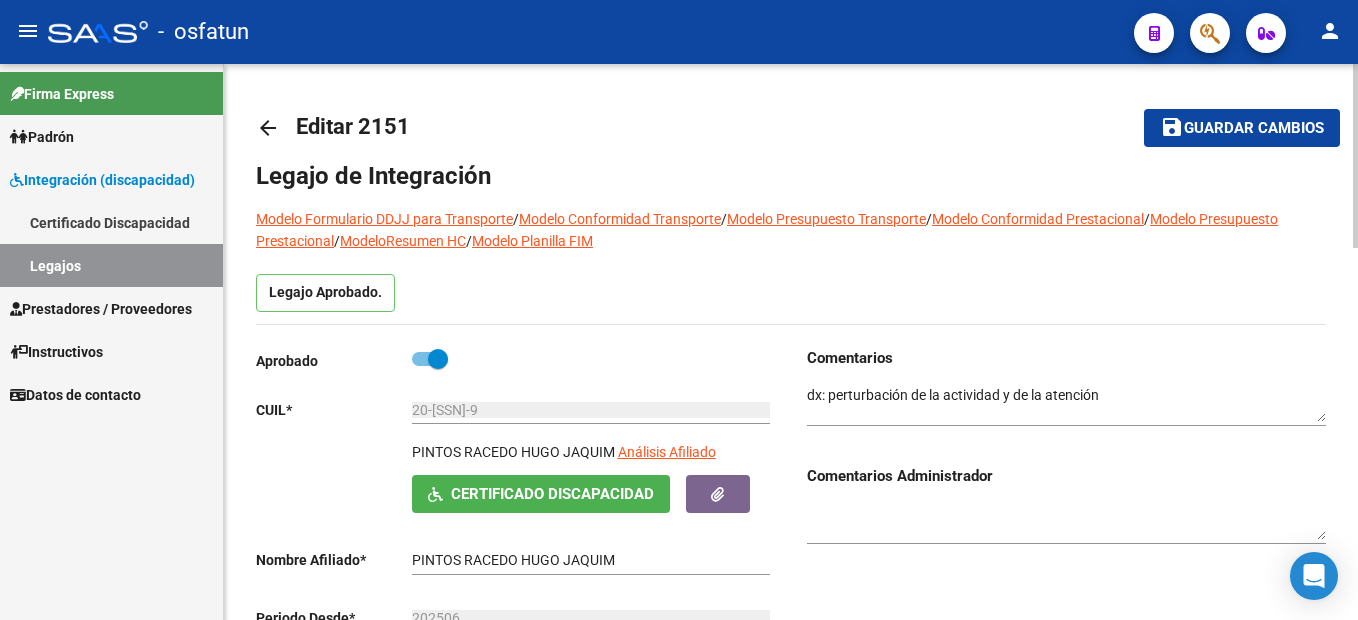 click on "Guardar cambios" 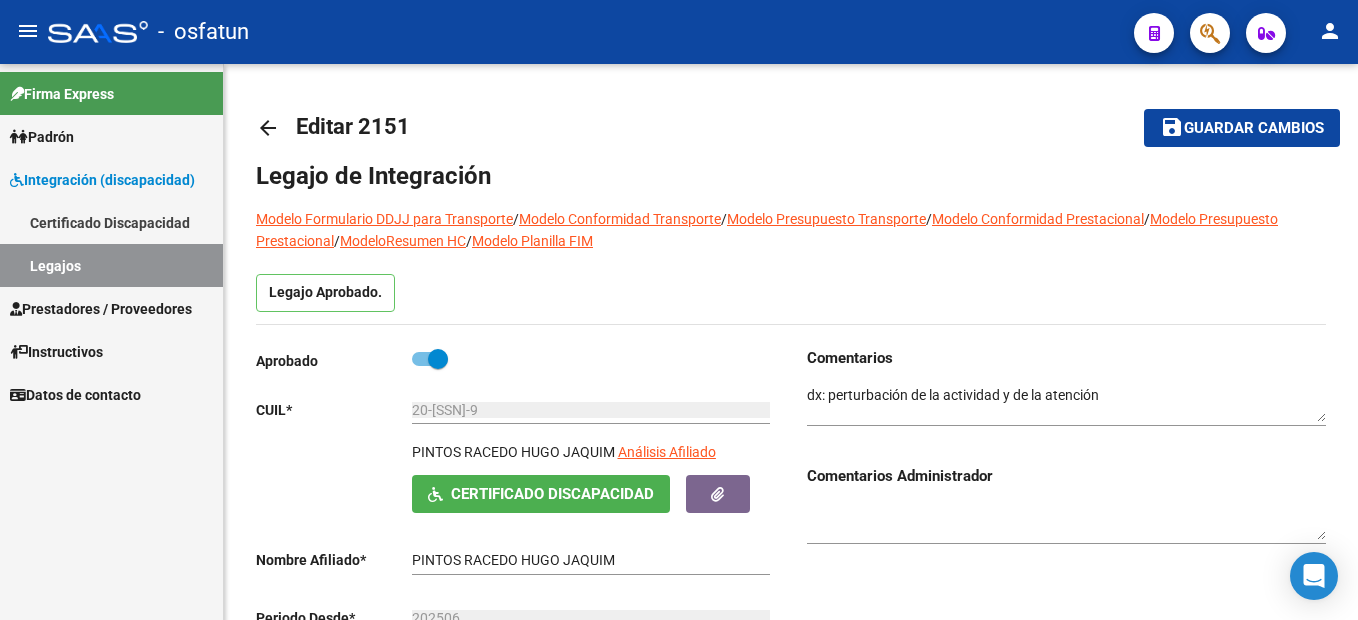 click on "Firma Express Padrón Cambios de Gerenciador Padrón Ágil Análisis Afiliado Integración (discapacidad) Certificado Discapacidad Legajos Prestadores / Proveedores Facturas - Listado/Carga Facturas - Documentación Auditorías - Listado Auditorías - Comentarios Auditorías - Cambios Área Prestadores - Listado Prestadores - Docu. Instructivos Datos de contacto" at bounding box center (111, 342) 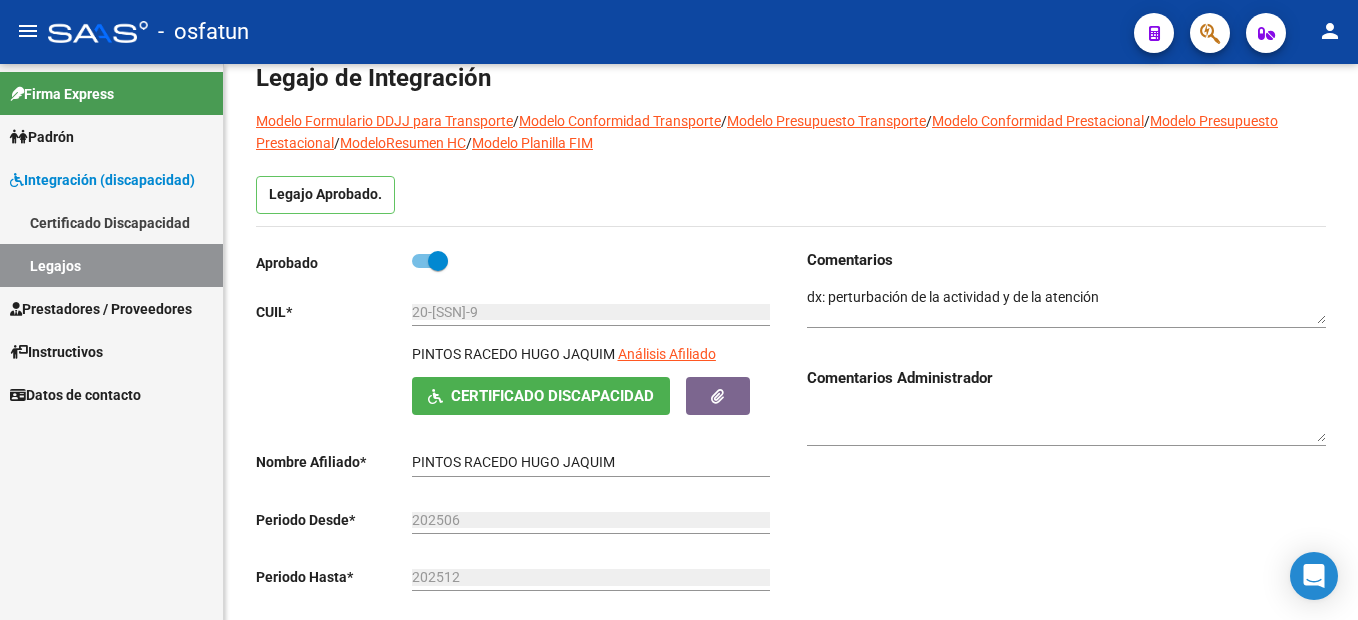 scroll, scrollTop: 0, scrollLeft: 0, axis: both 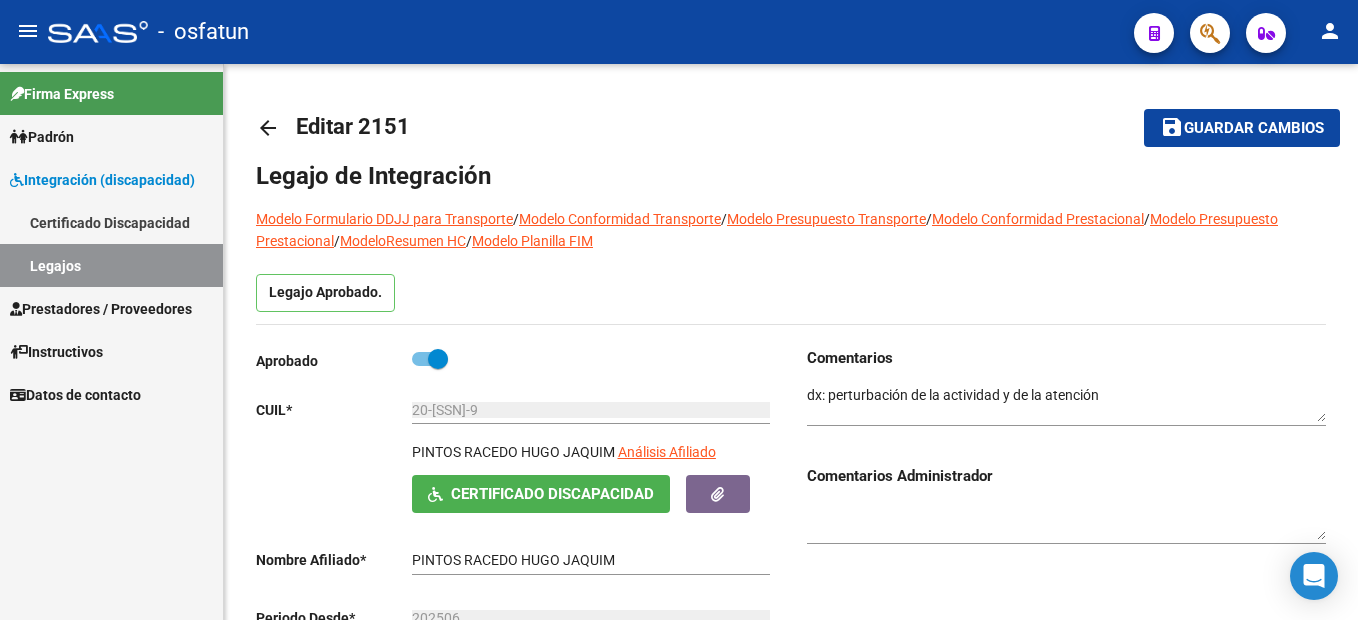 drag, startPoint x: 1276, startPoint y: 127, endPoint x: 992, endPoint y: 61, distance: 291.56818 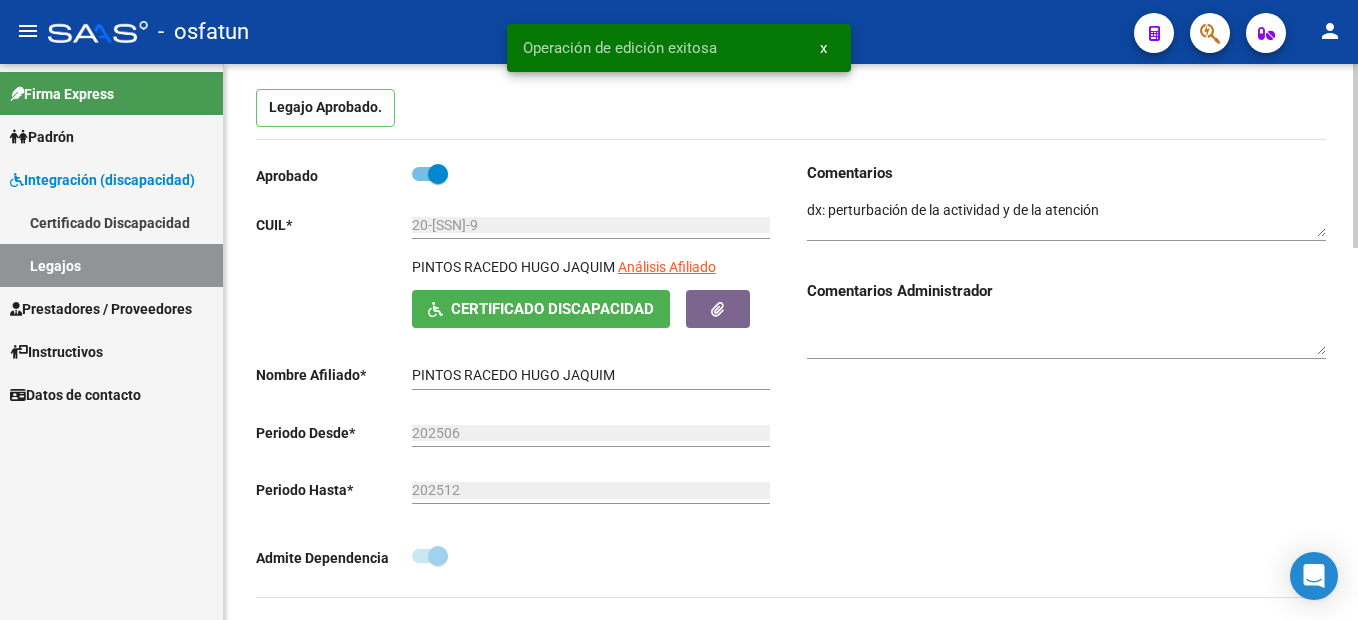 scroll, scrollTop: 0, scrollLeft: 0, axis: both 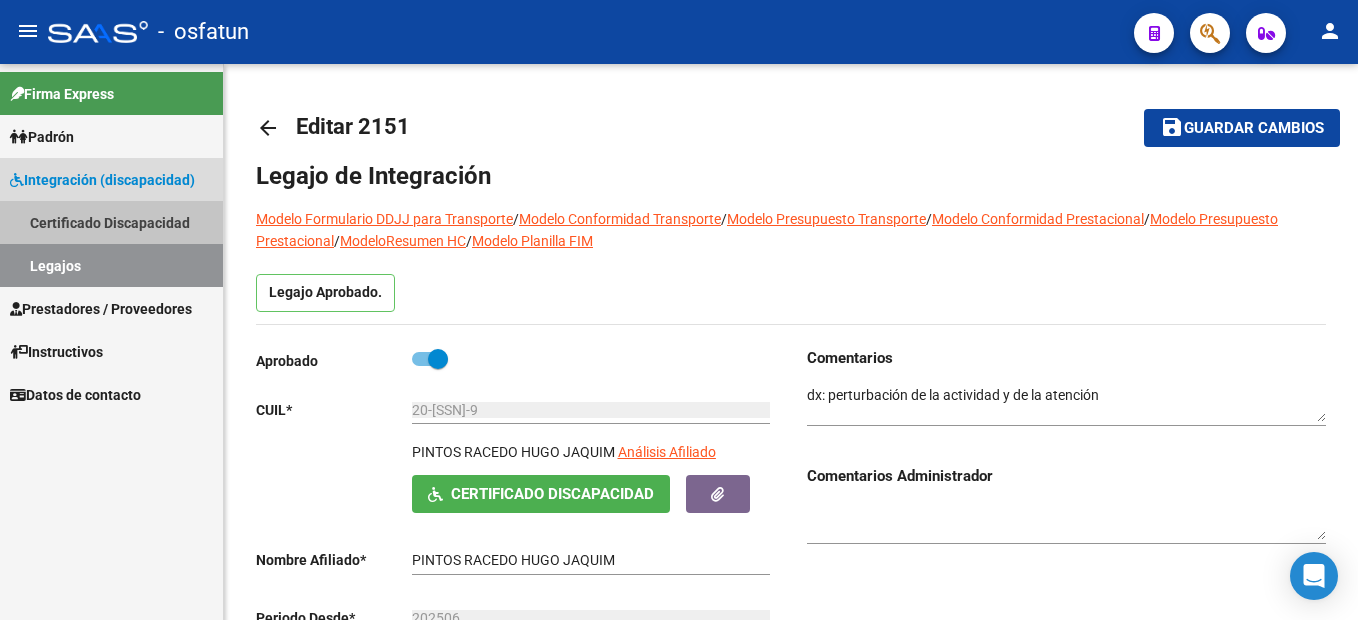 drag, startPoint x: 152, startPoint y: 221, endPoint x: 98, endPoint y: 251, distance: 61.77378 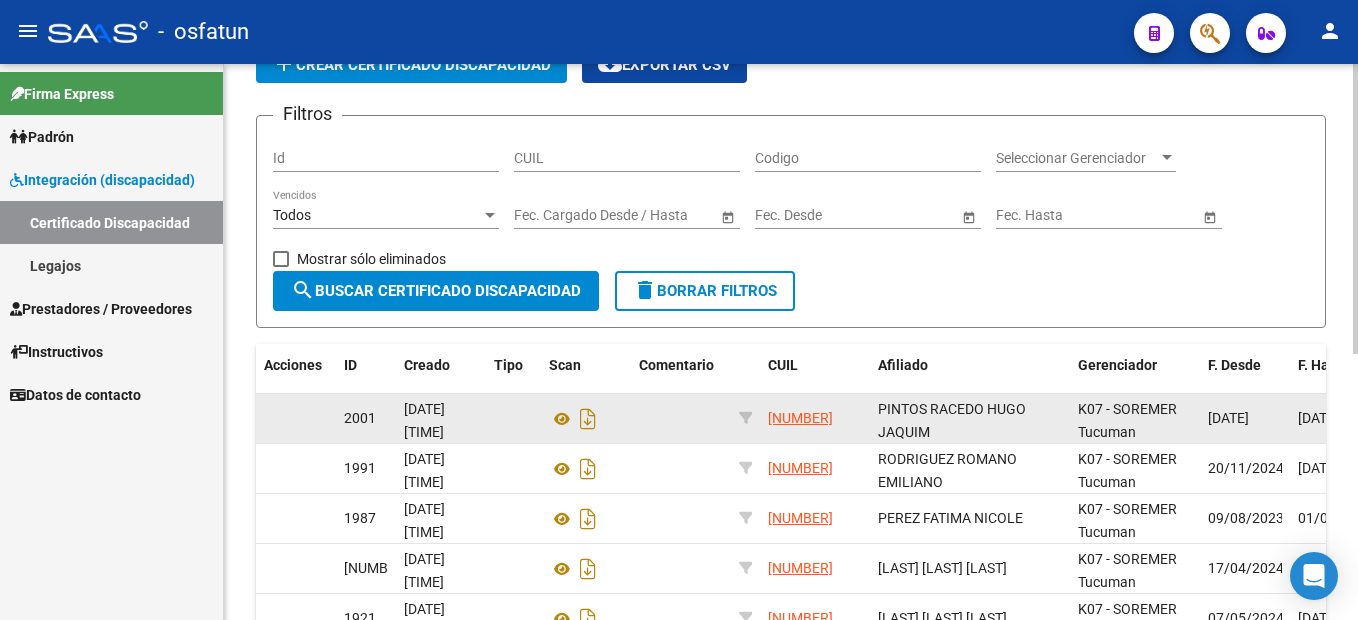 scroll, scrollTop: 0, scrollLeft: 0, axis: both 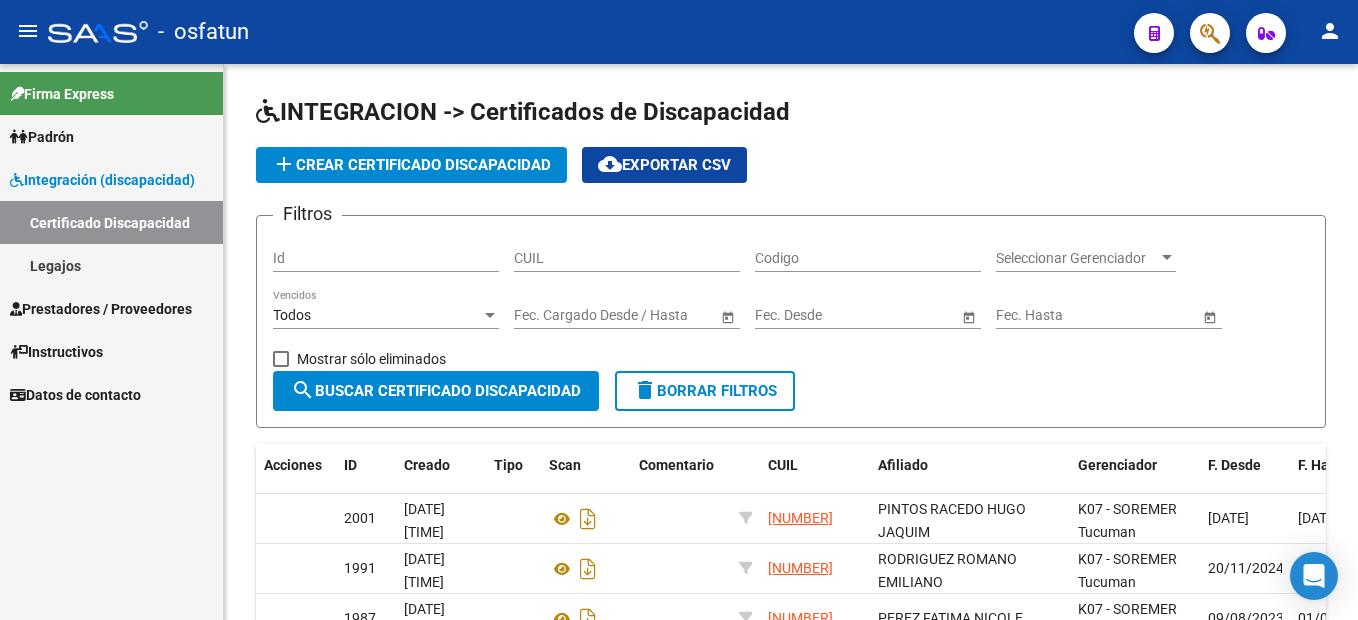 click on "Legajos" at bounding box center [111, 265] 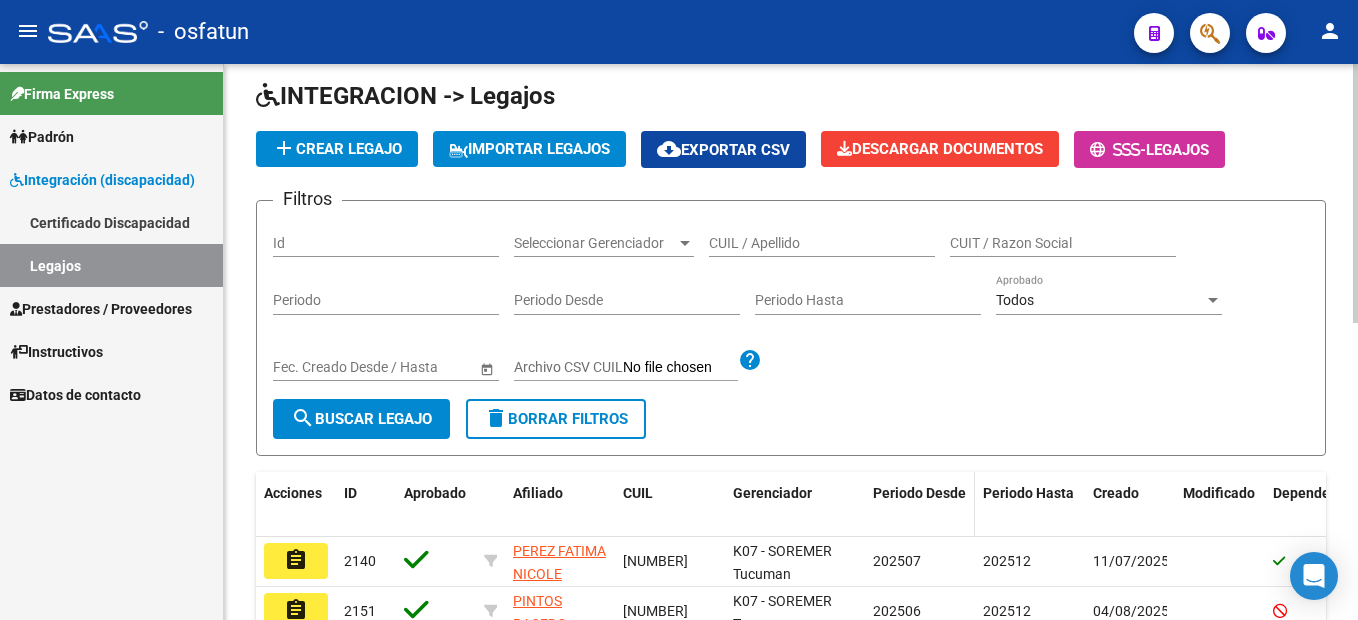 scroll, scrollTop: 300, scrollLeft: 0, axis: vertical 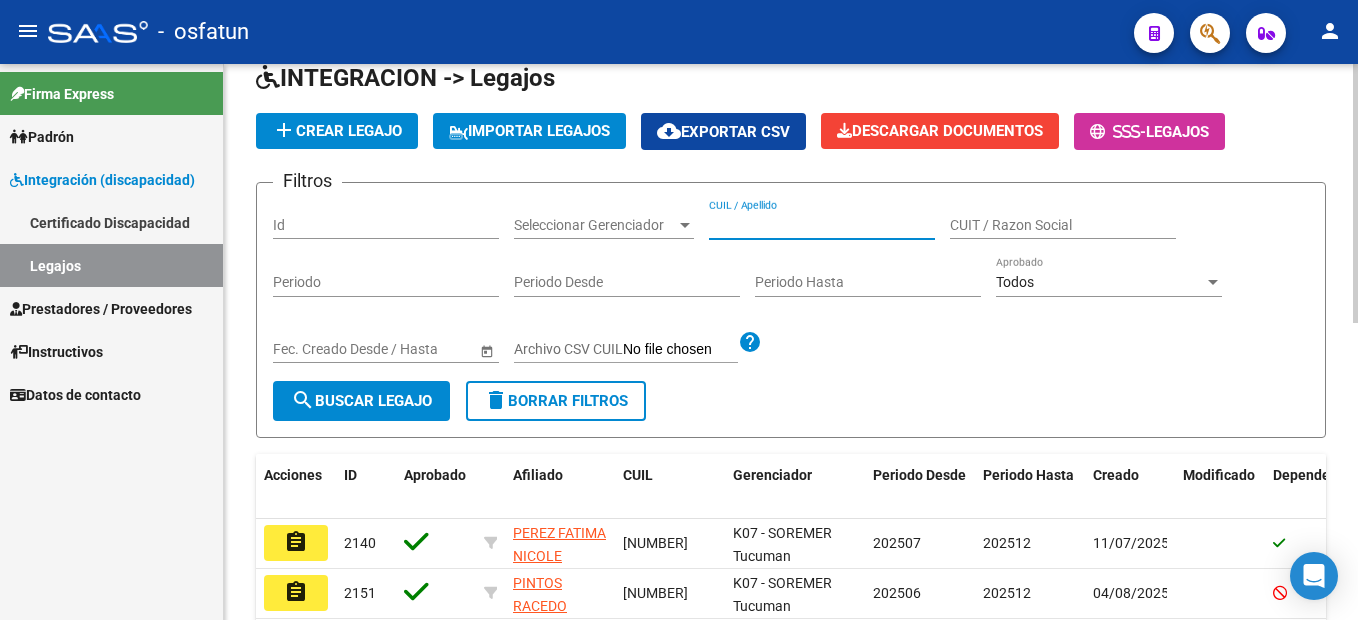 click on "CUIL / Apellido" at bounding box center [822, 225] 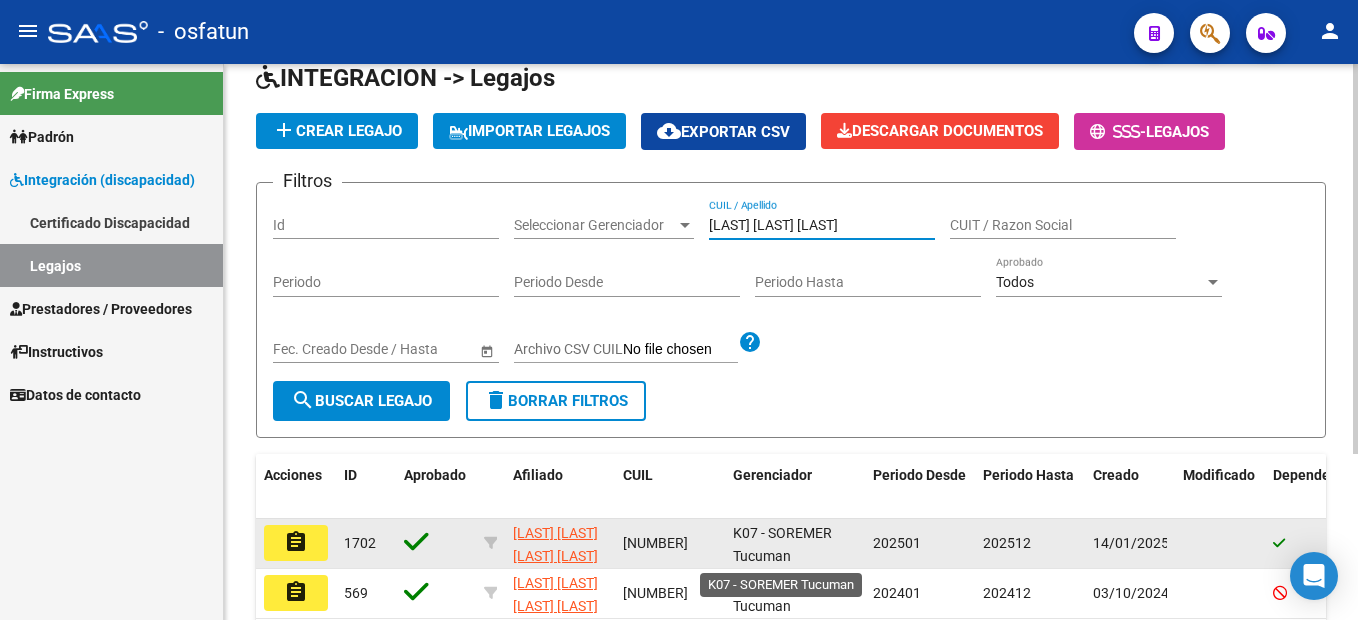 scroll, scrollTop: 4, scrollLeft: 0, axis: vertical 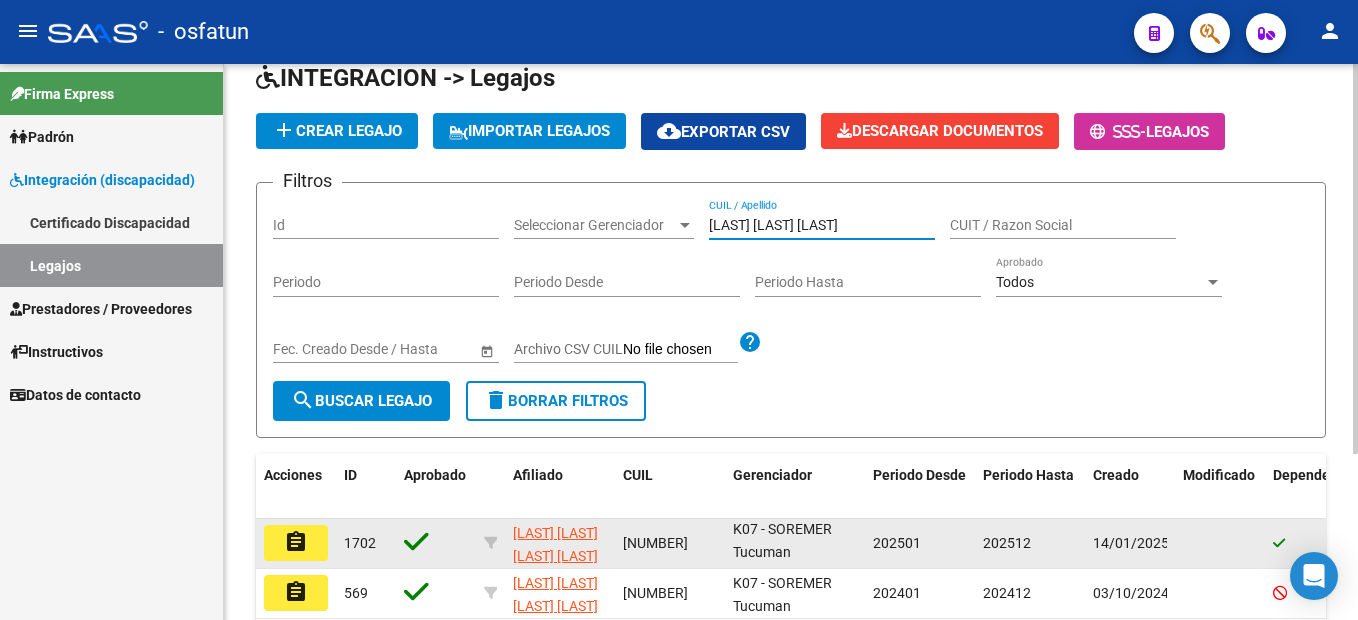 type on "[LAST] [LAST] [LAST]" 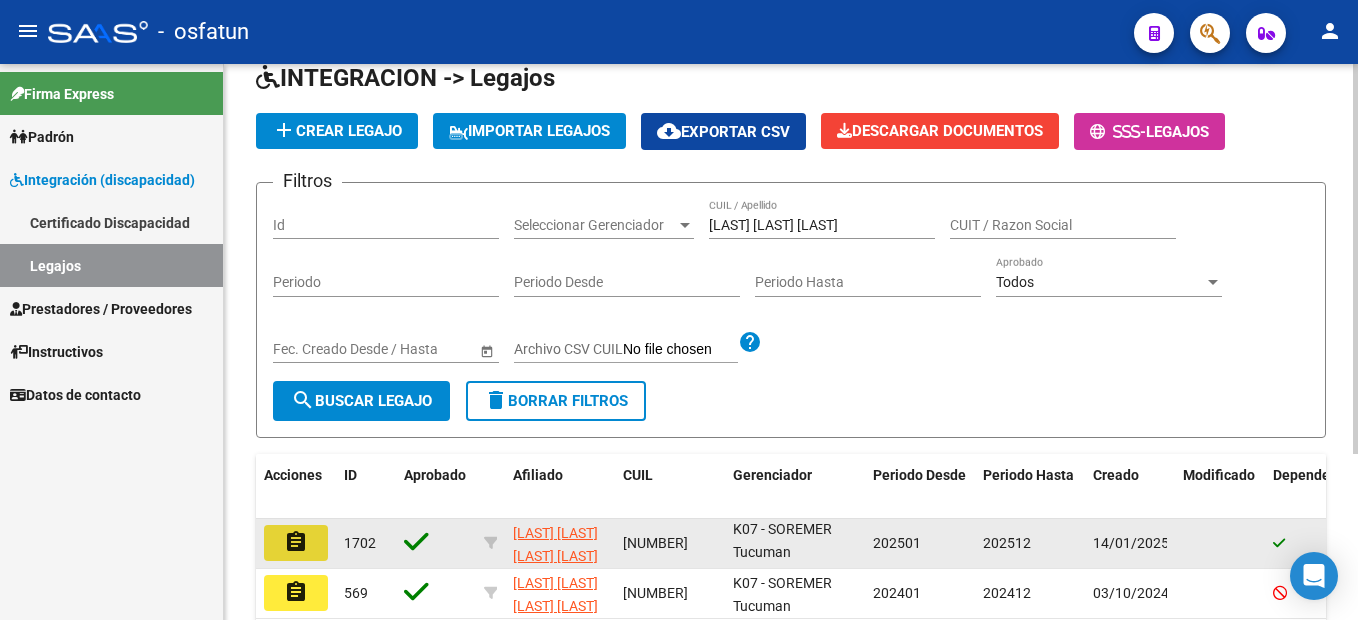 click on "assignment" 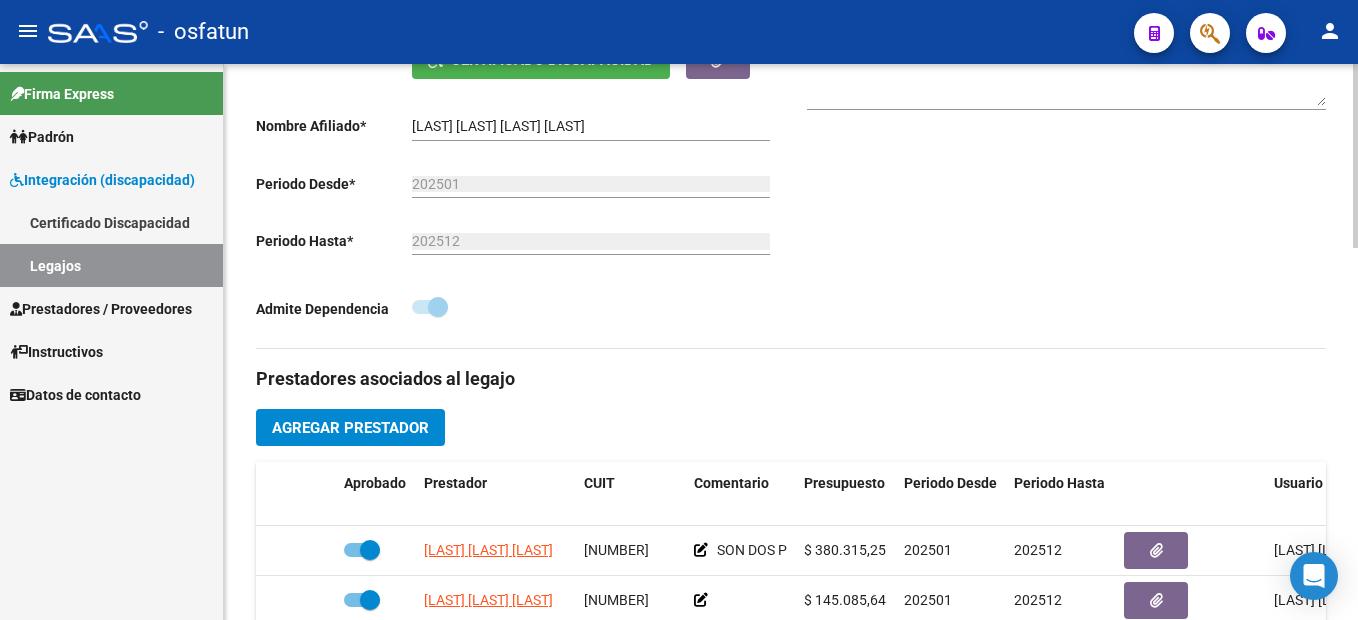 scroll, scrollTop: 600, scrollLeft: 0, axis: vertical 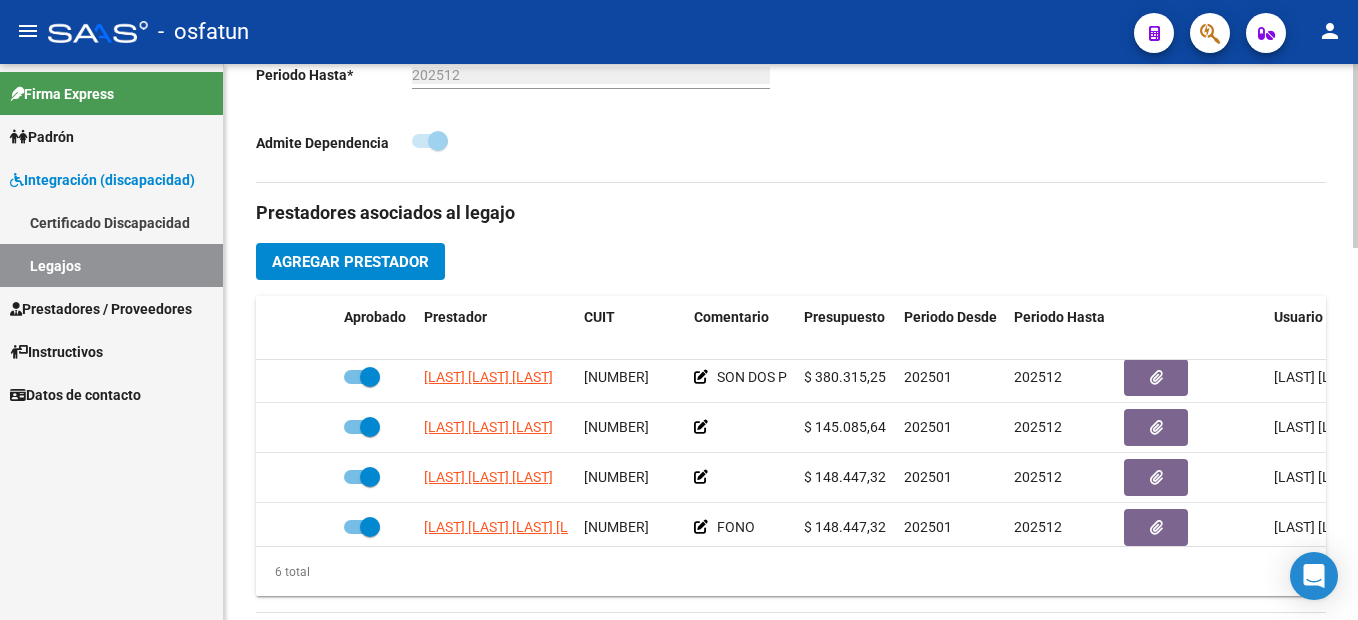 drag, startPoint x: 1326, startPoint y: 429, endPoint x: 1323, endPoint y: 470, distance: 41.109608 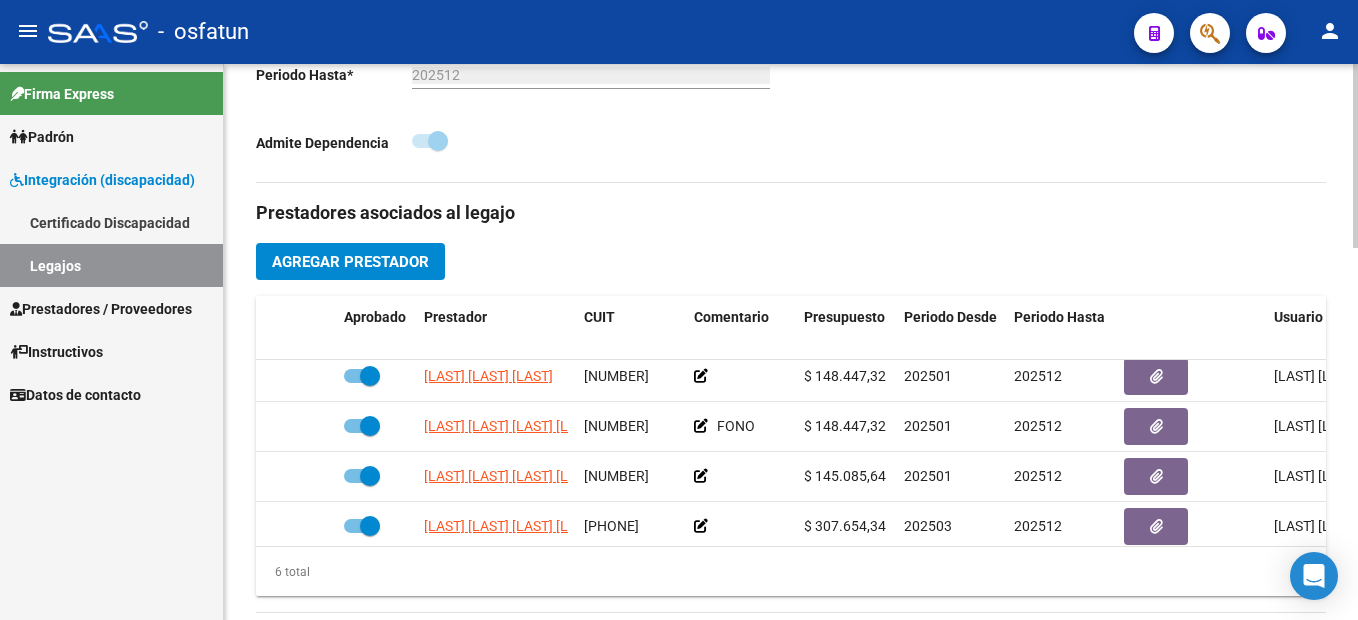 scroll, scrollTop: 136, scrollLeft: 0, axis: vertical 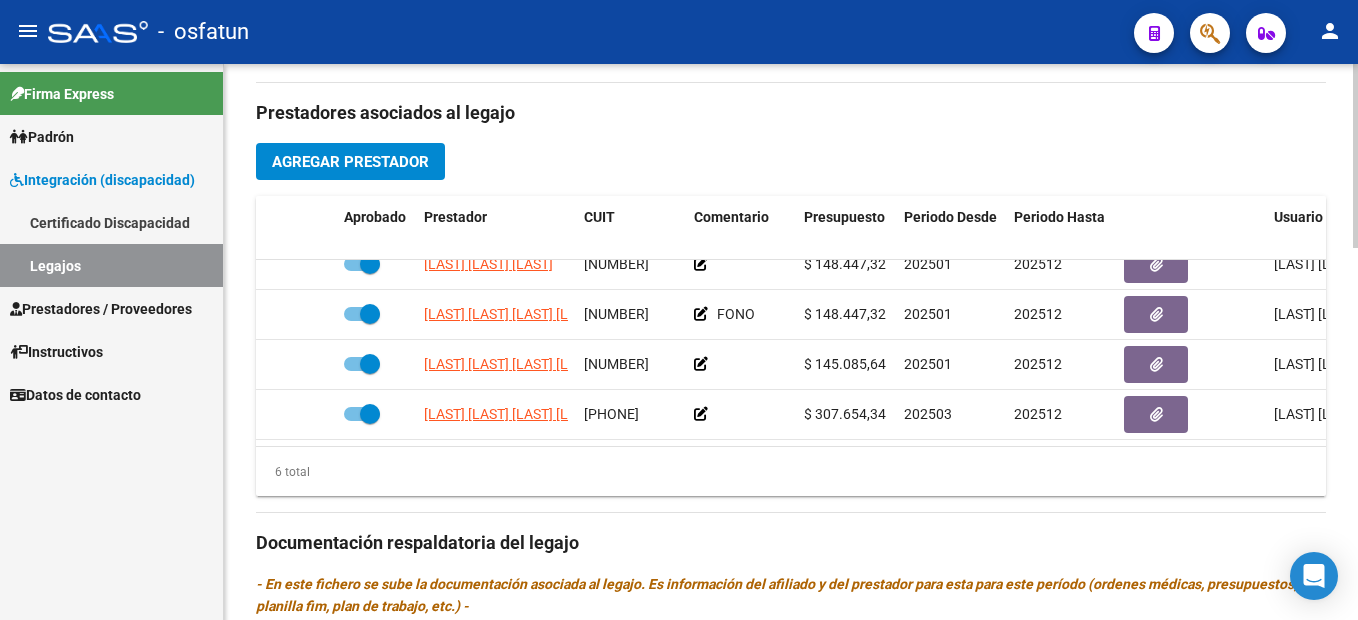 click on "Agregar Prestador" 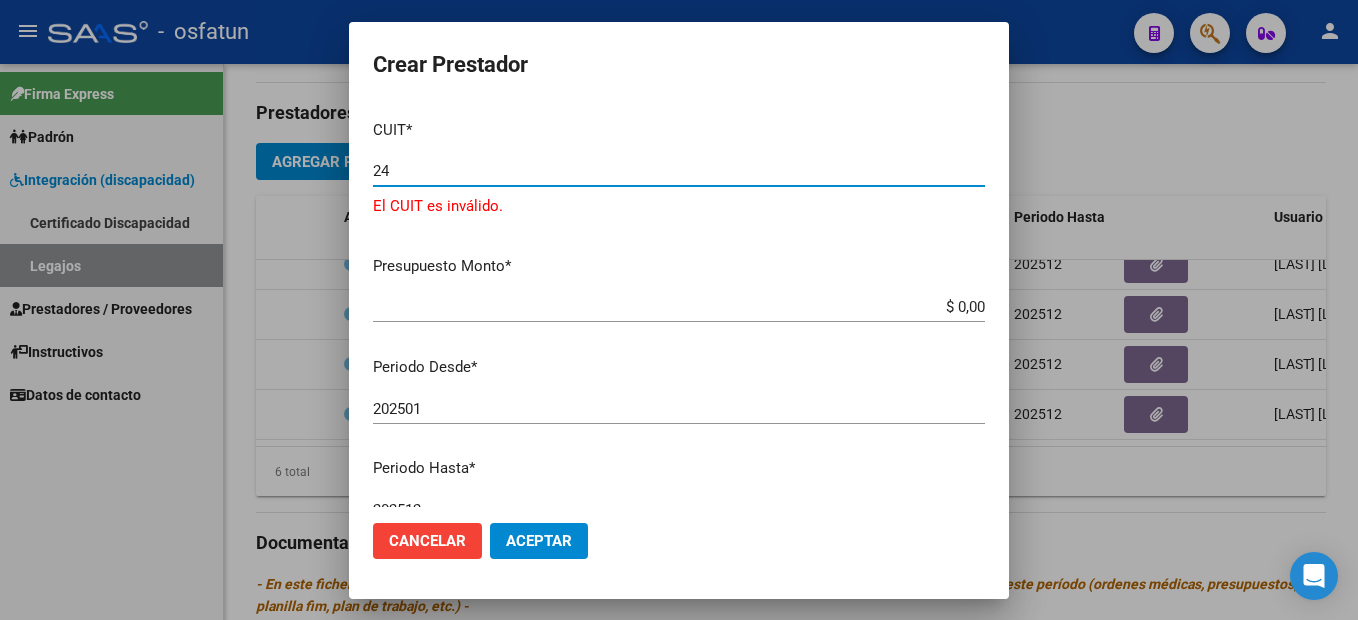 type on "2" 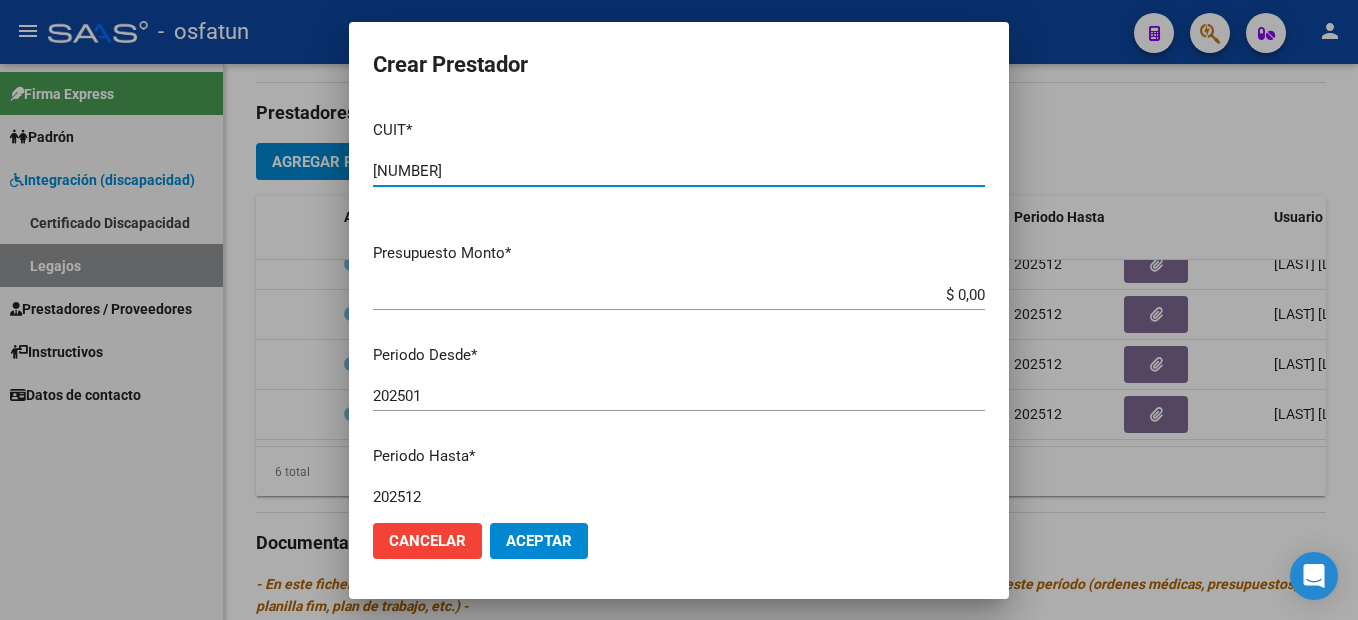 type on "[NUMBER]" 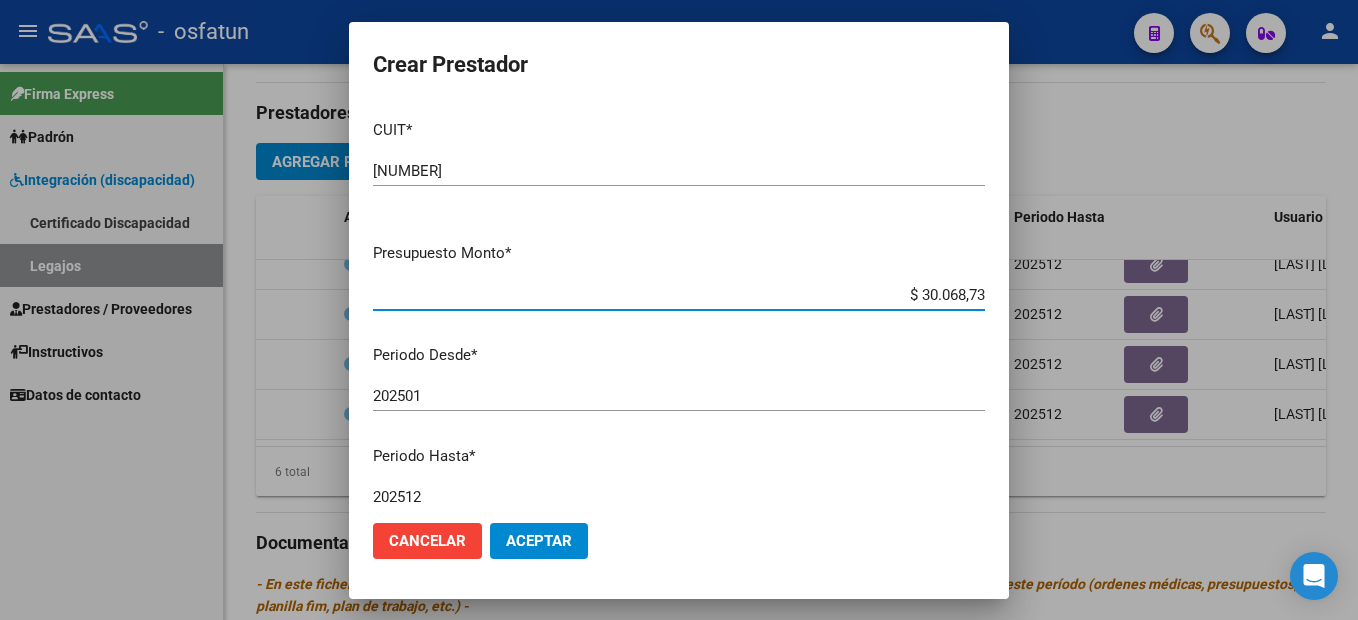 type on "$ 300.687,30" 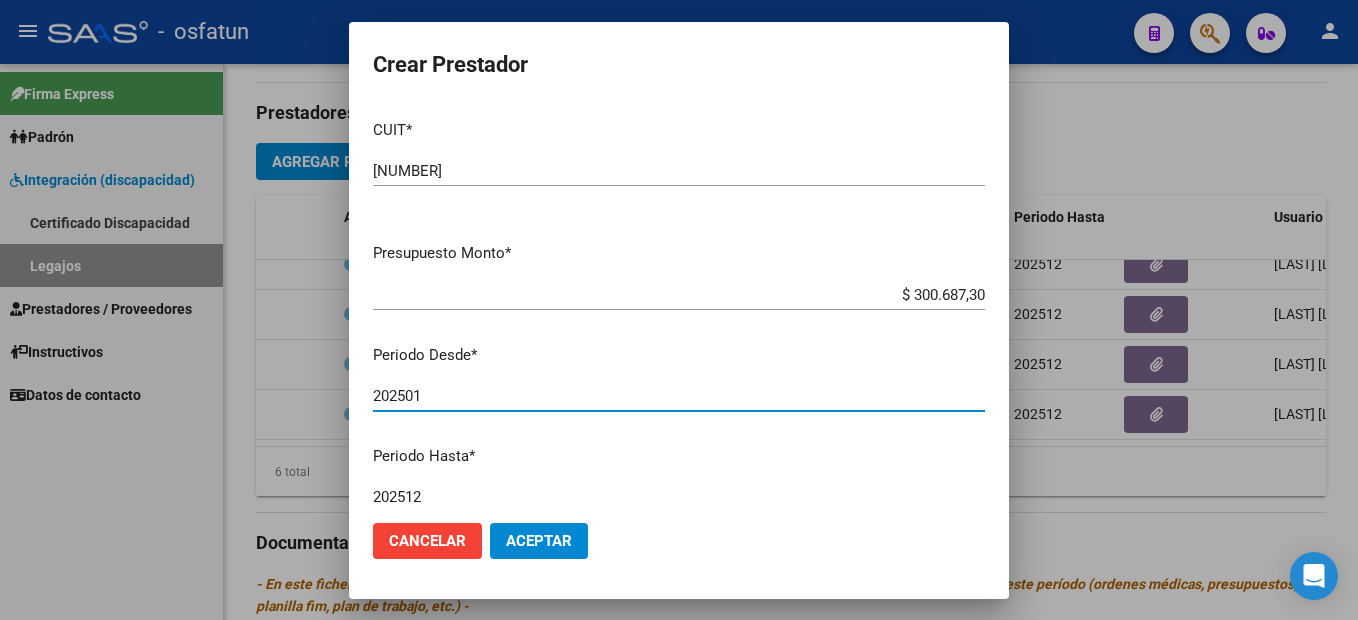 click on "202501" at bounding box center (679, 396) 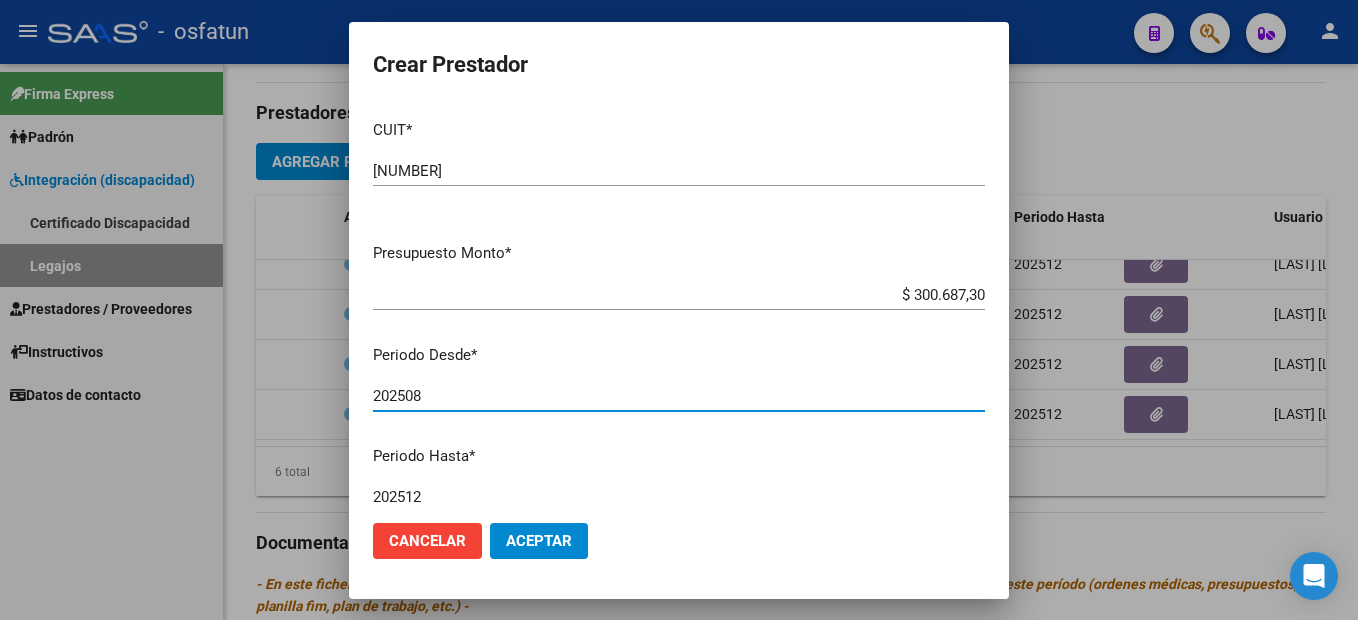type on "202508" 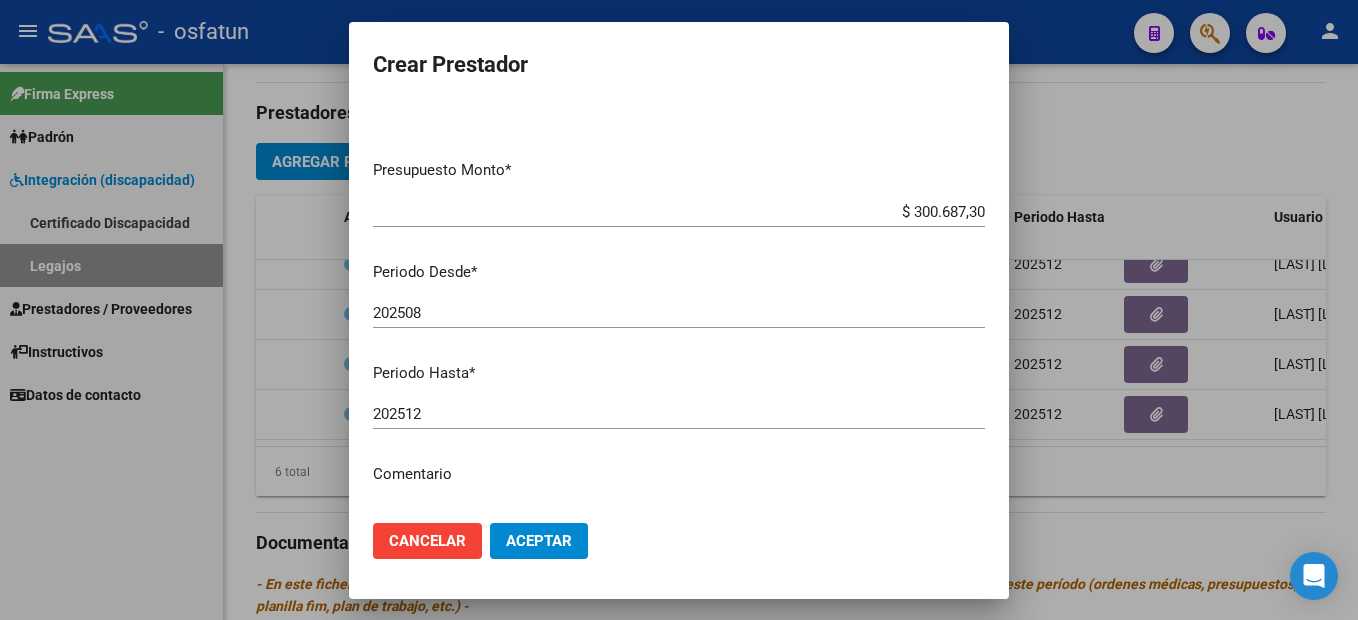 scroll, scrollTop: 100, scrollLeft: 0, axis: vertical 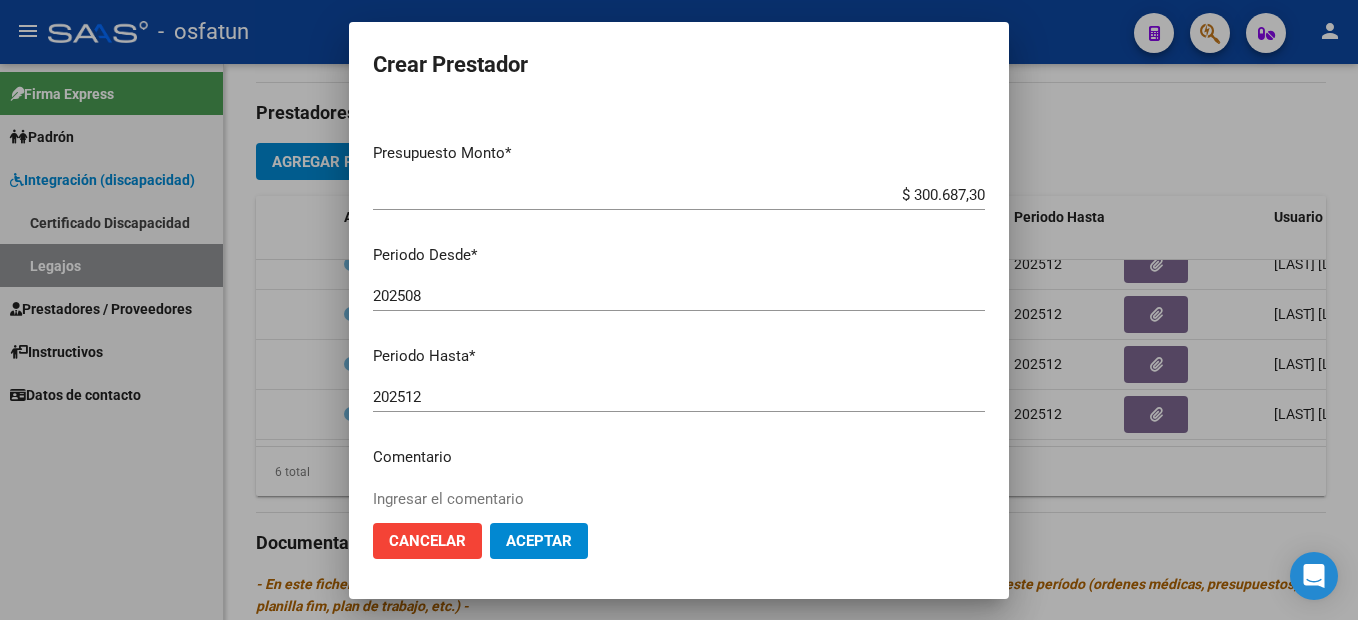 click on "Aceptar" 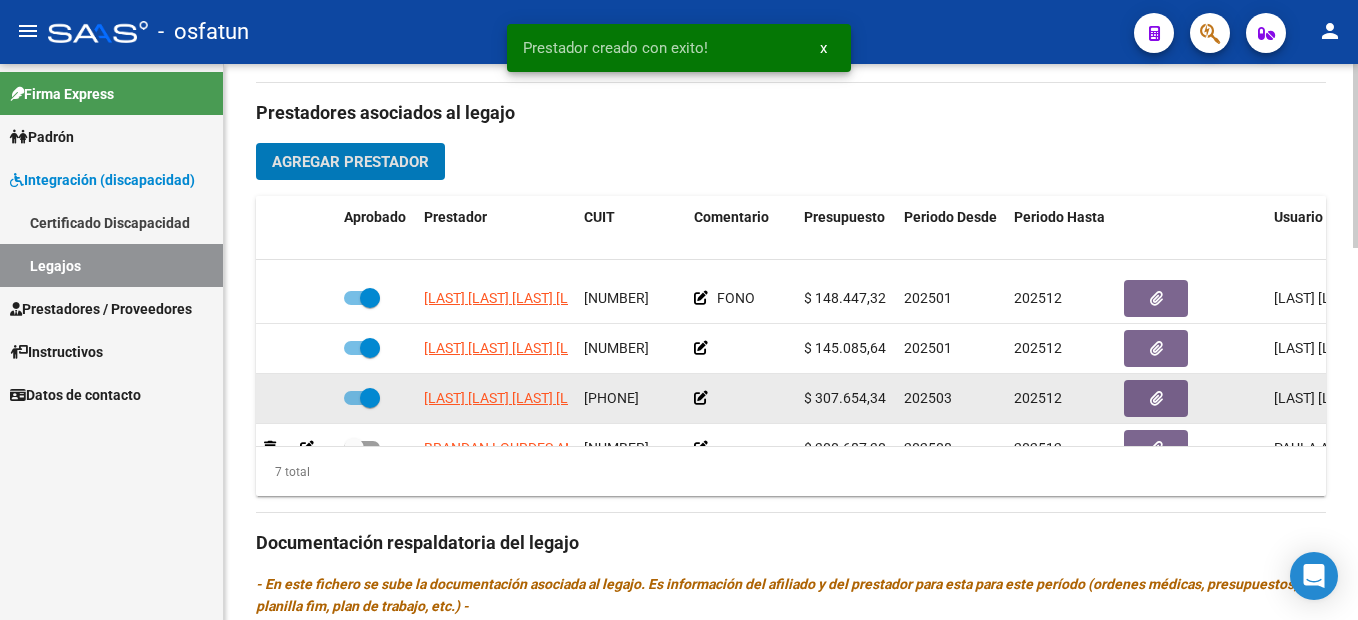 scroll, scrollTop: 186, scrollLeft: 0, axis: vertical 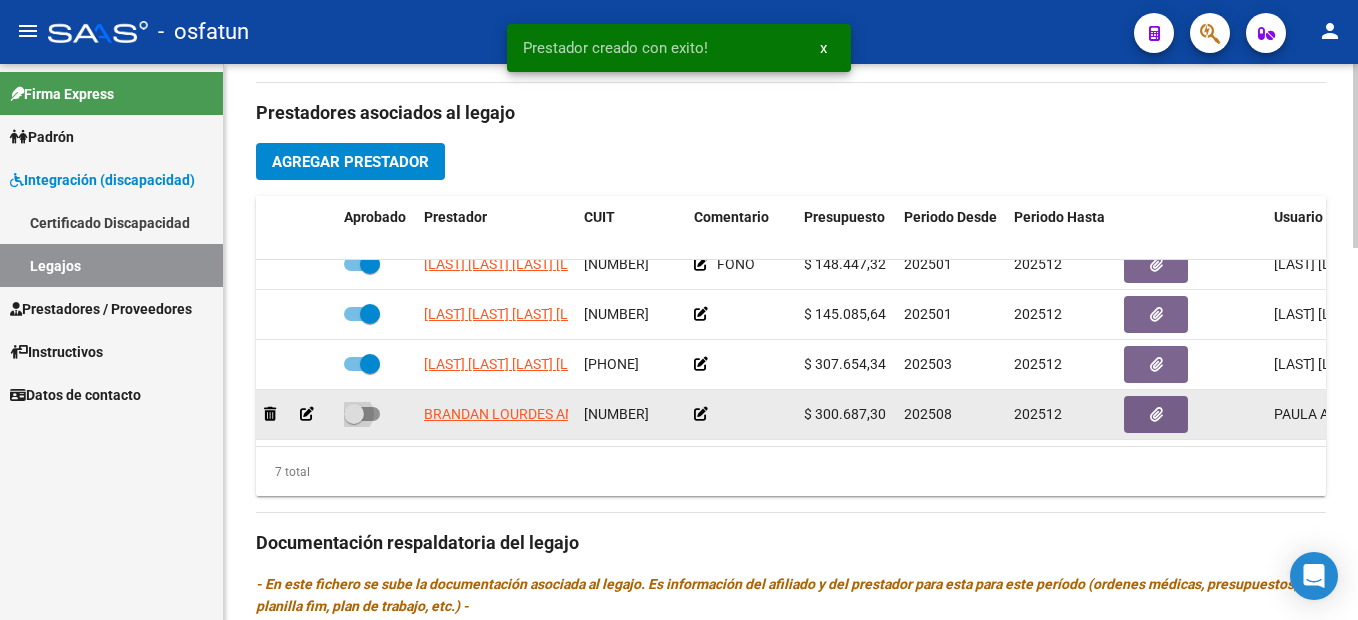 click at bounding box center (362, 414) 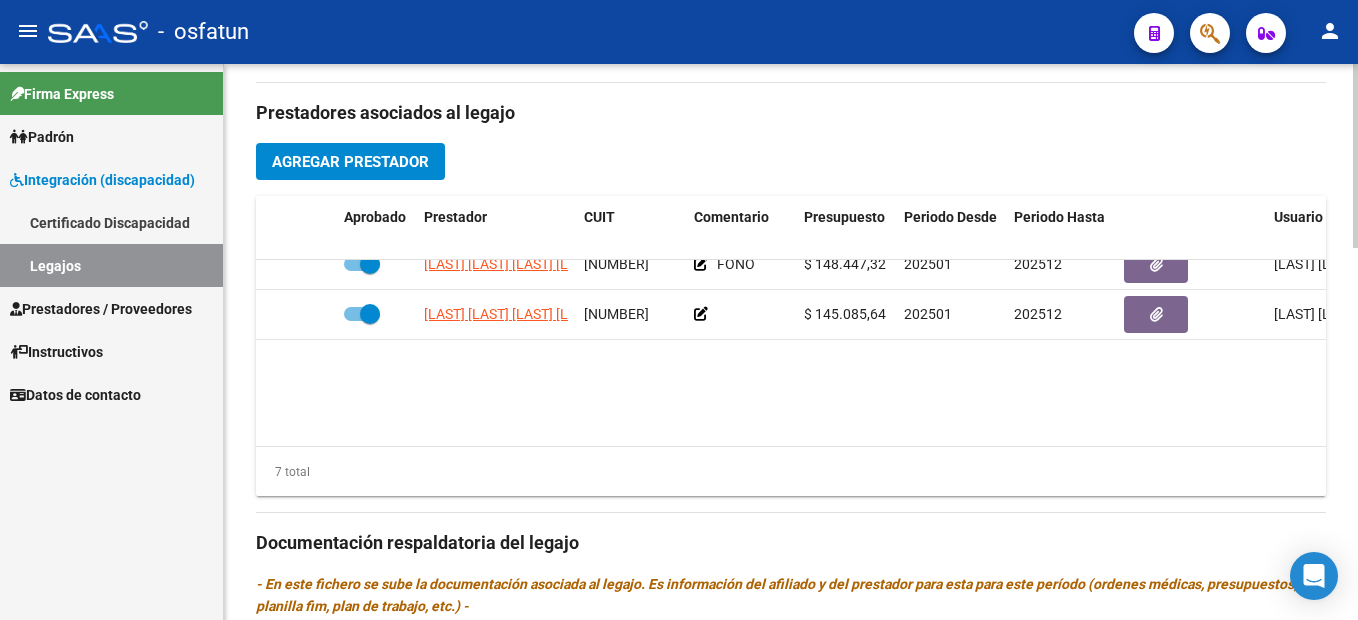 scroll, scrollTop: 0, scrollLeft: 0, axis: both 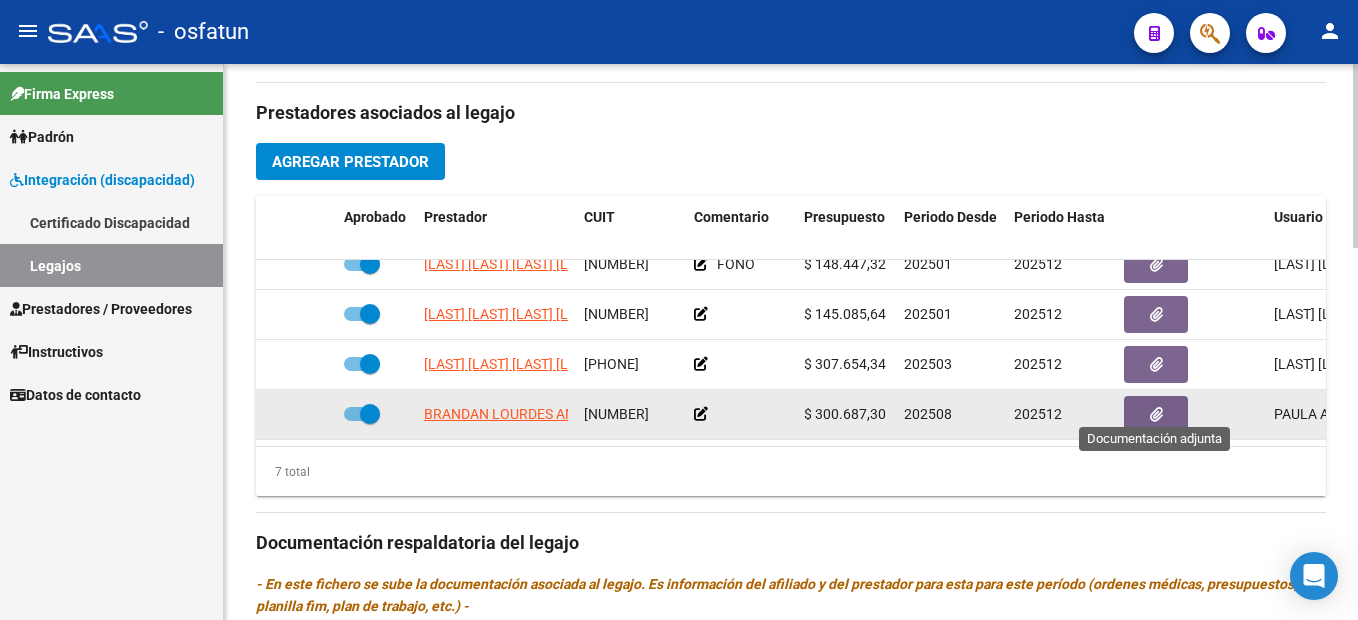 click 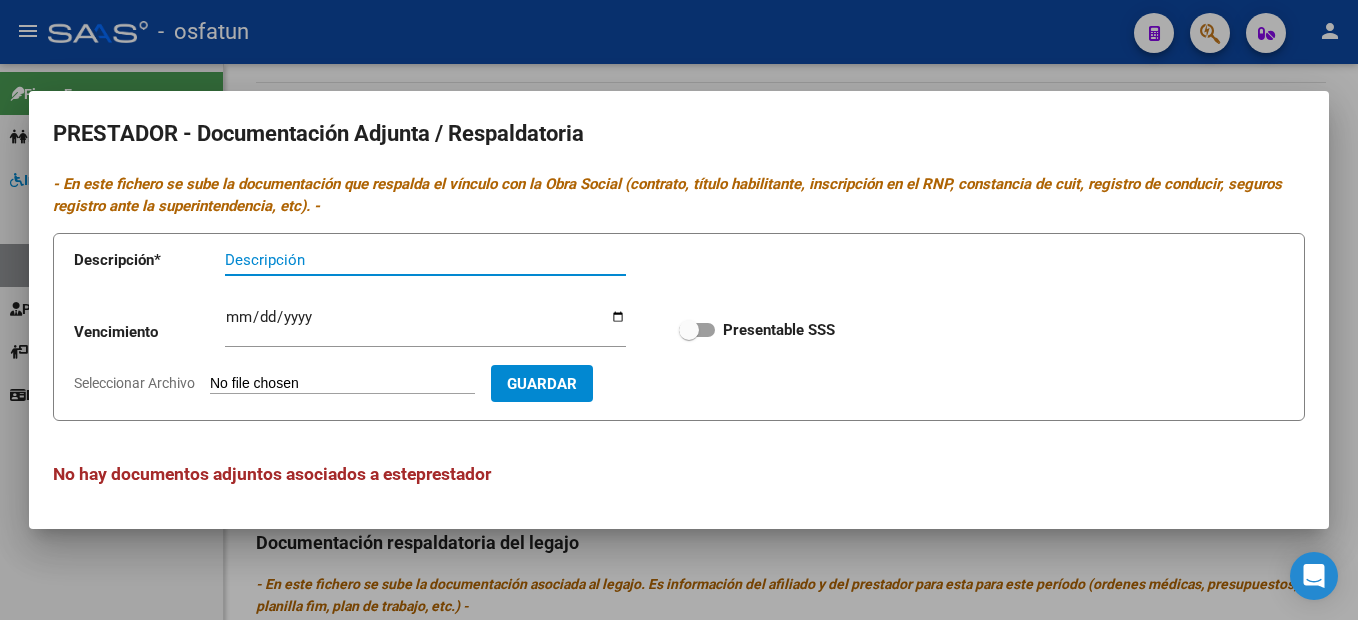 click on "Descripción" at bounding box center (425, 260) 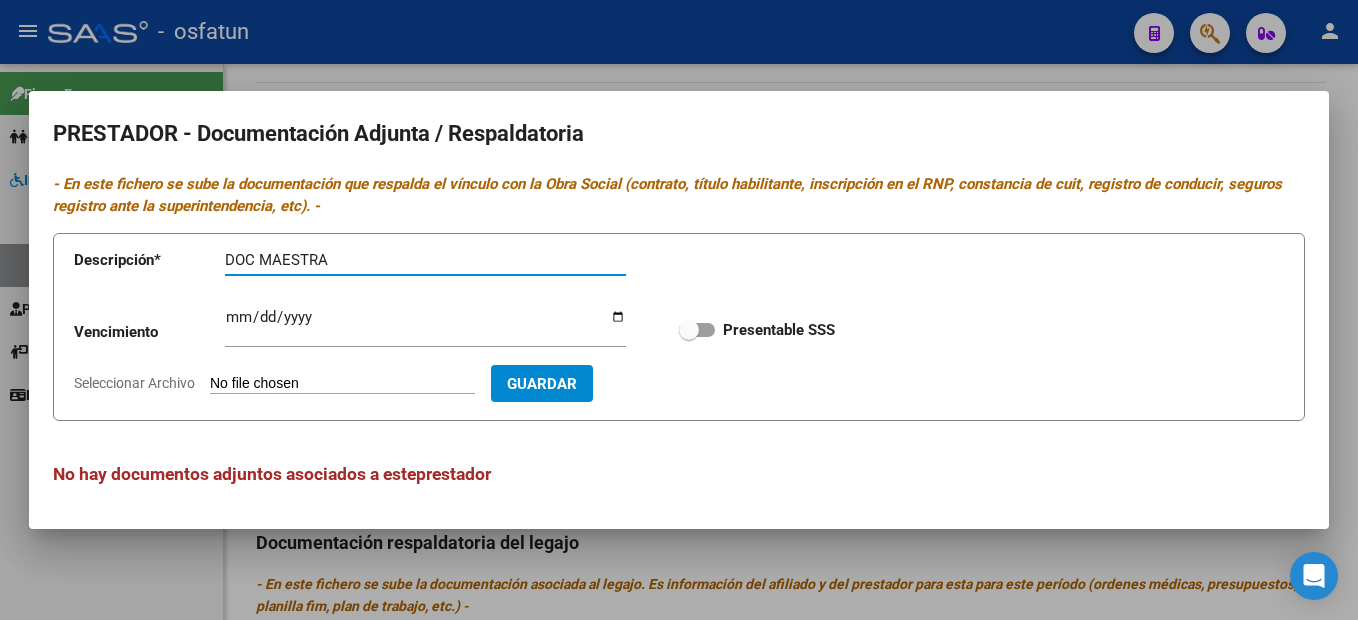 type on "DOC MAESTRA" 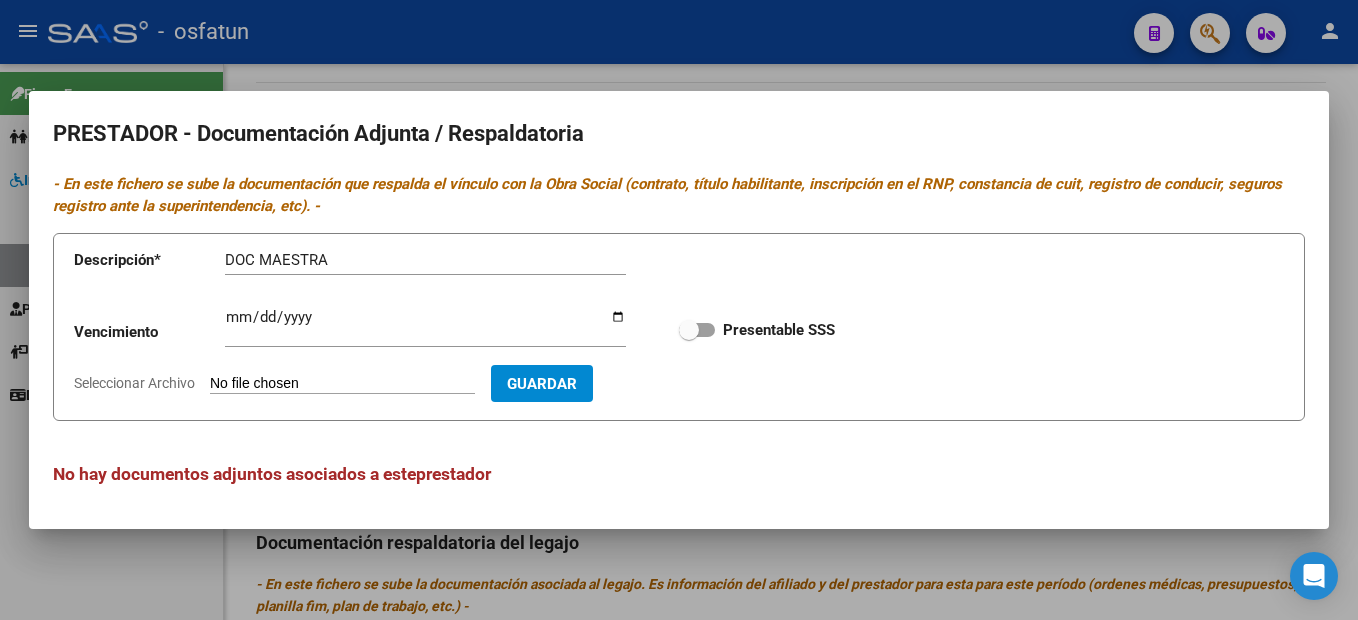 click on "Seleccionar Archivo" at bounding box center (342, 384) 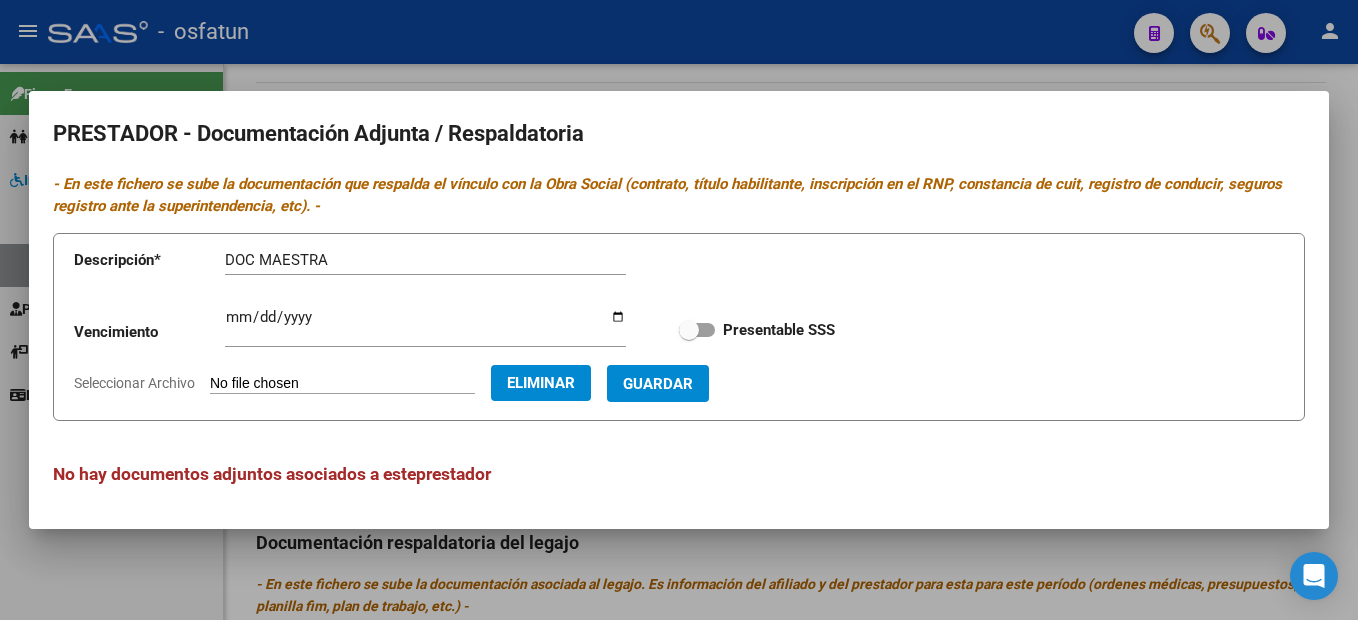 click on "Guardar" at bounding box center (658, 383) 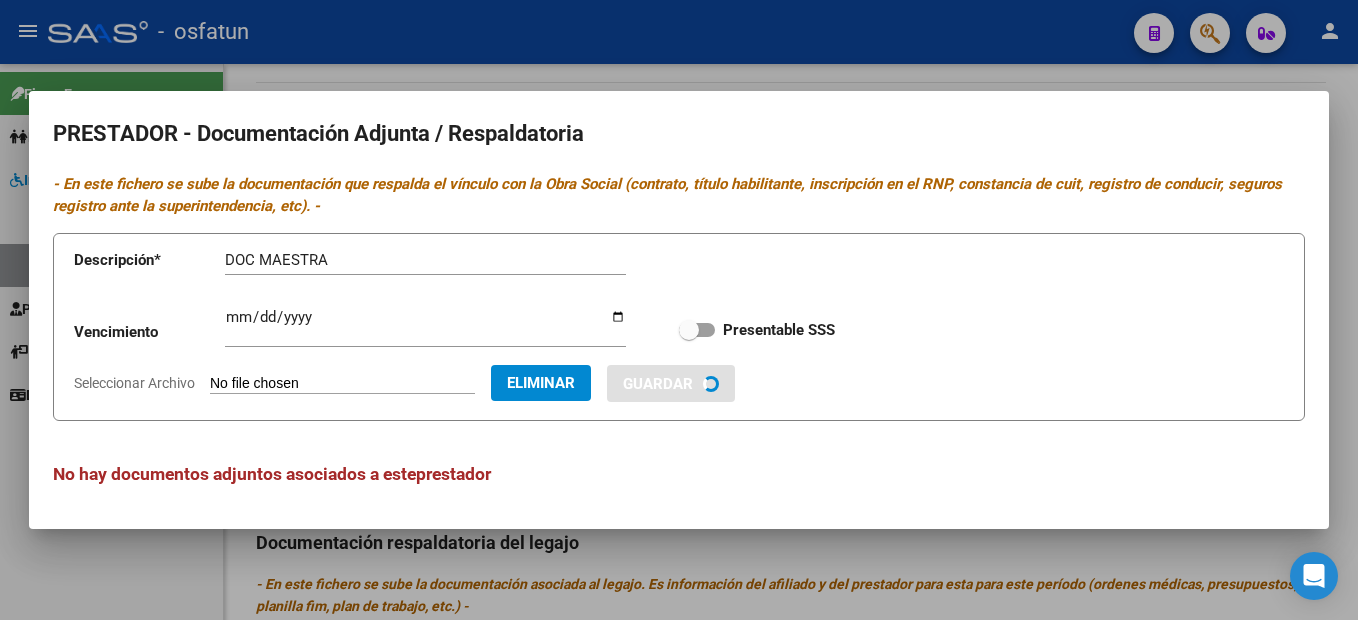 type 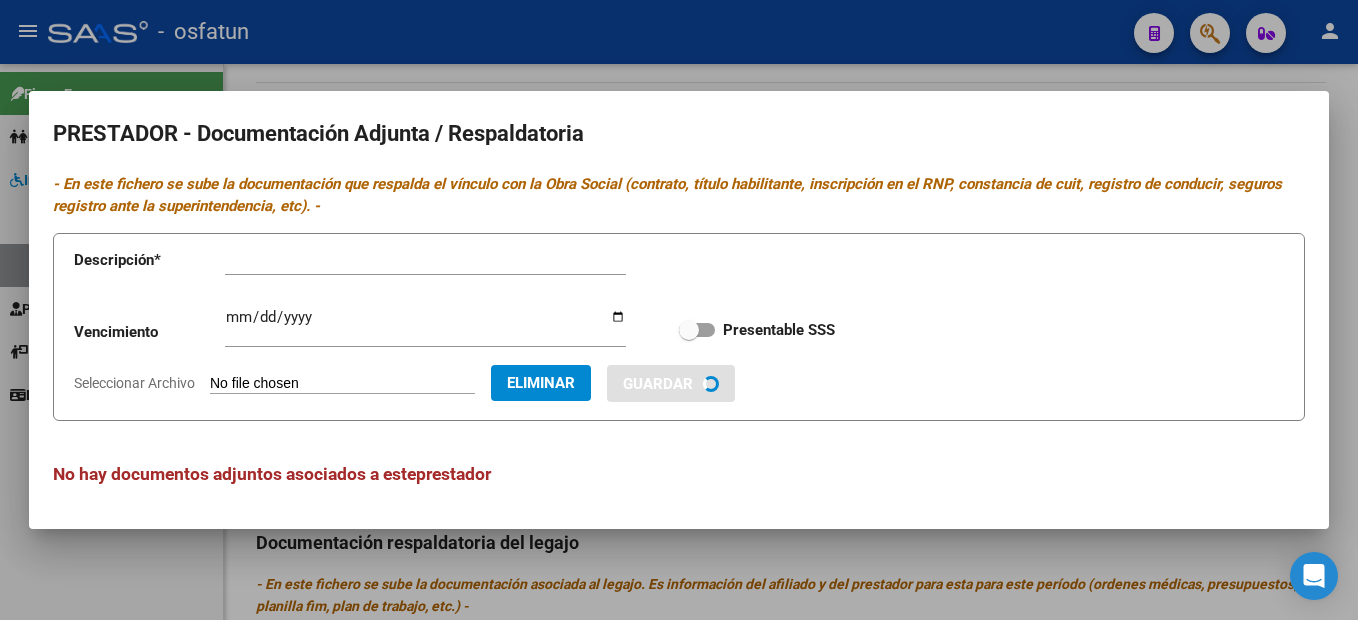 type 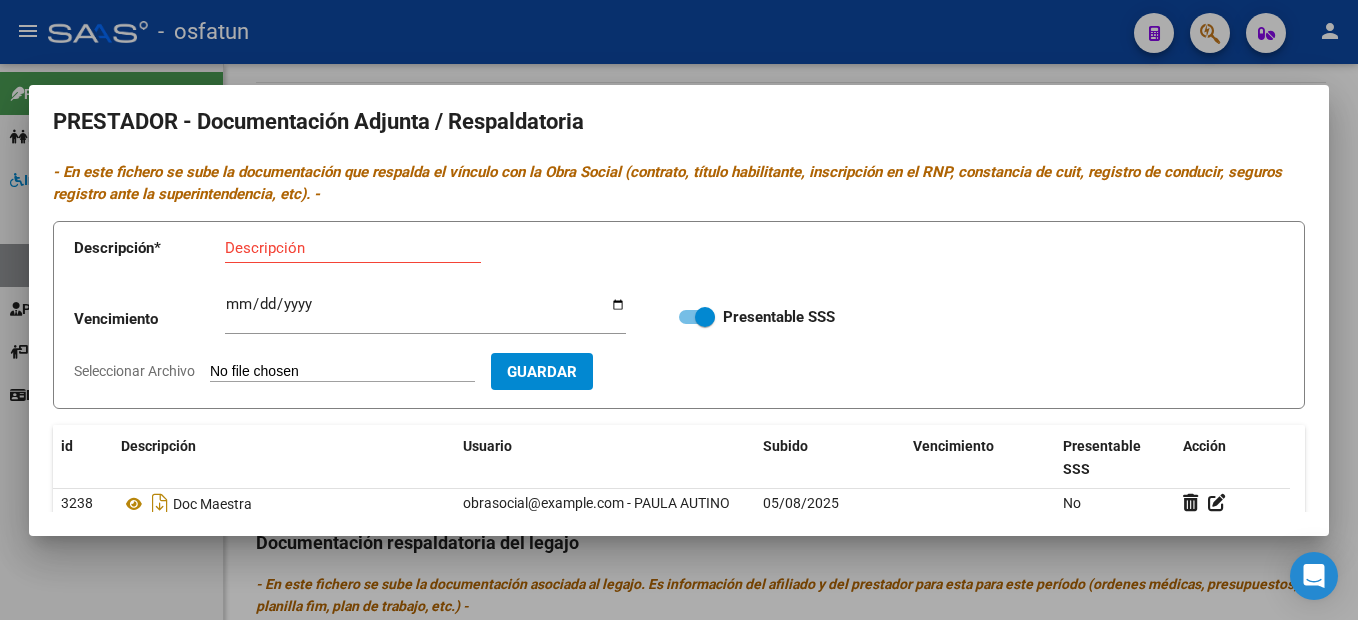 scroll, scrollTop: 0, scrollLeft: 0, axis: both 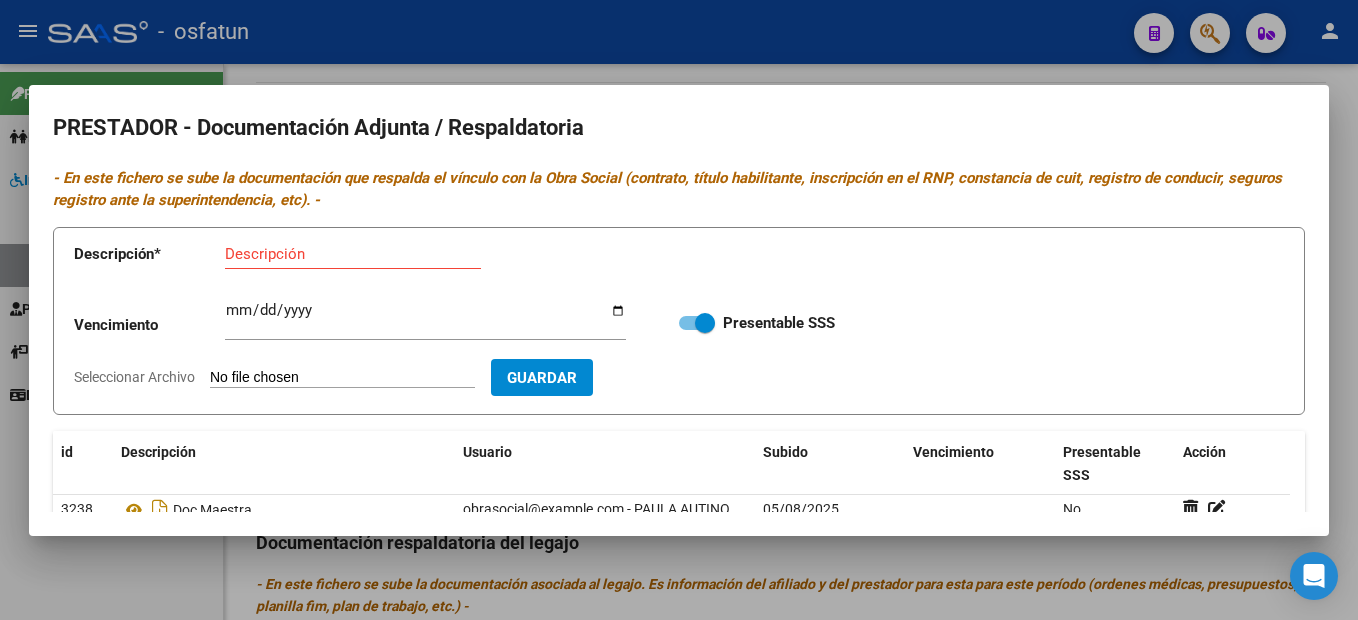 click at bounding box center (679, 310) 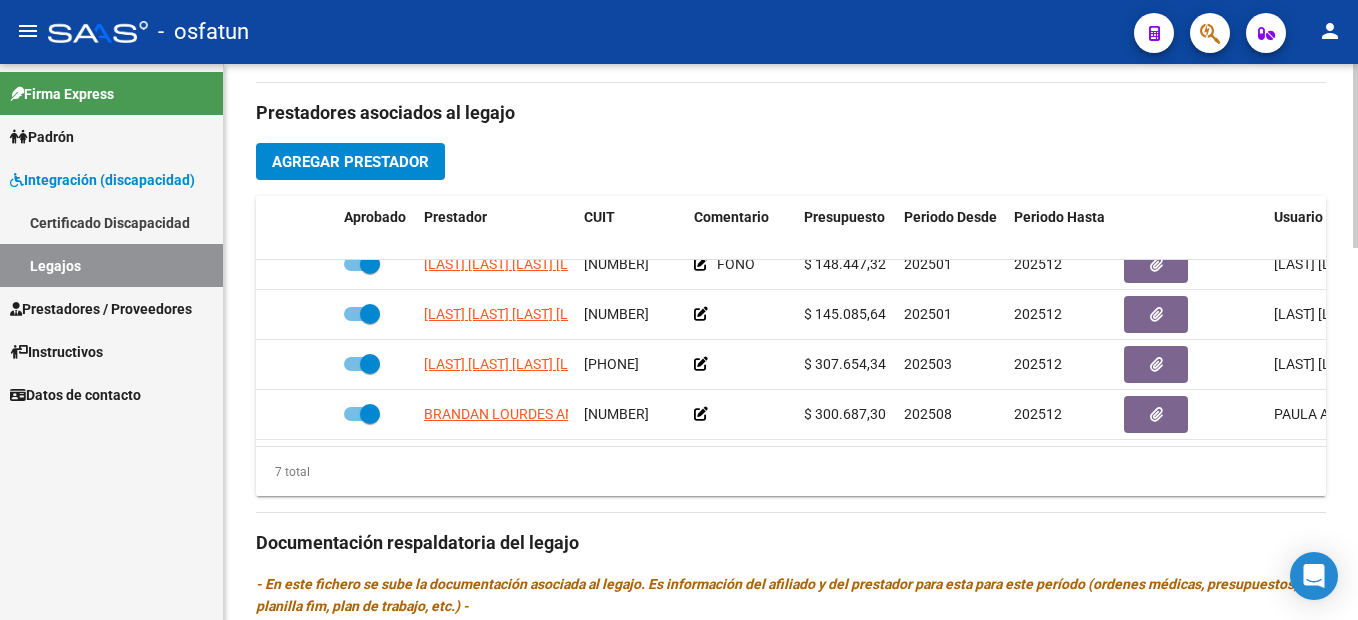 scroll, scrollTop: 1128, scrollLeft: 0, axis: vertical 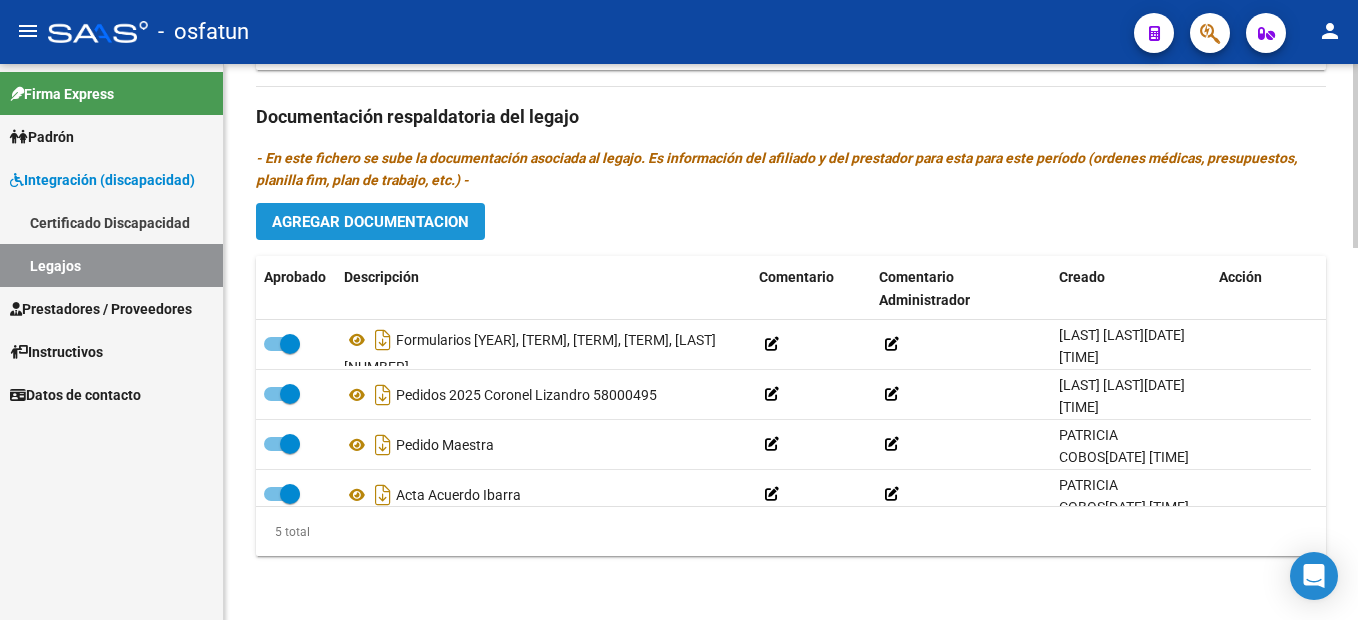 click on "Agregar Documentacion" 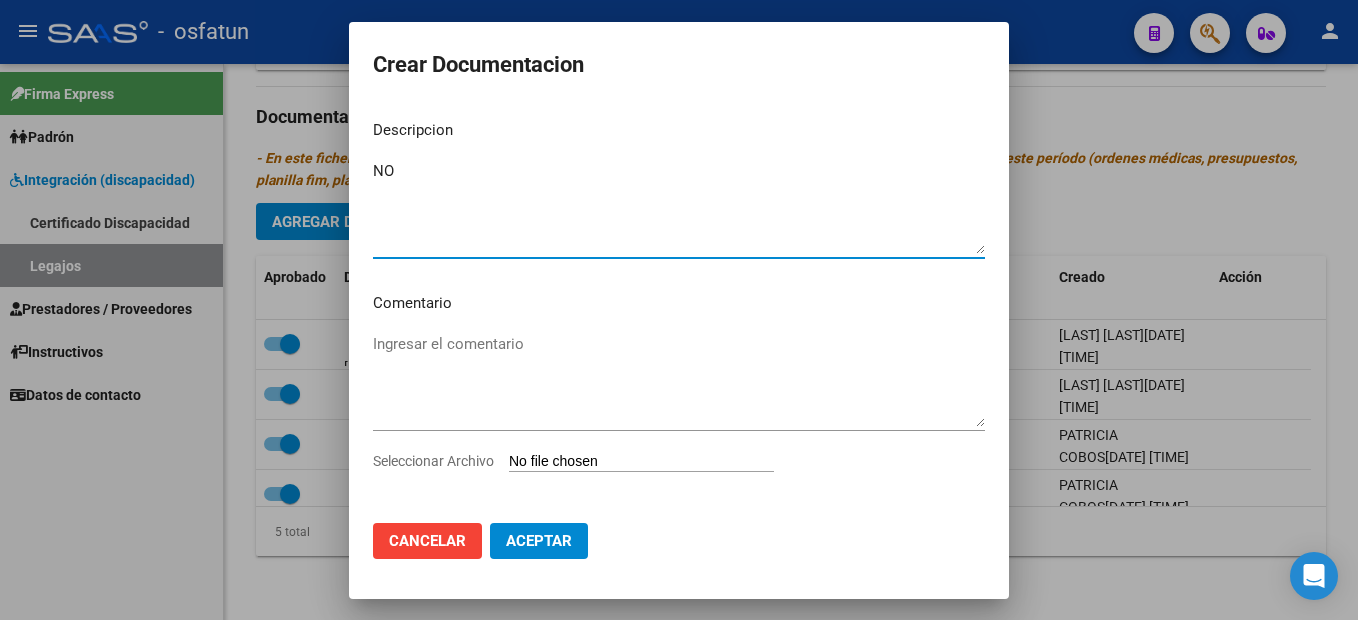 type on "N" 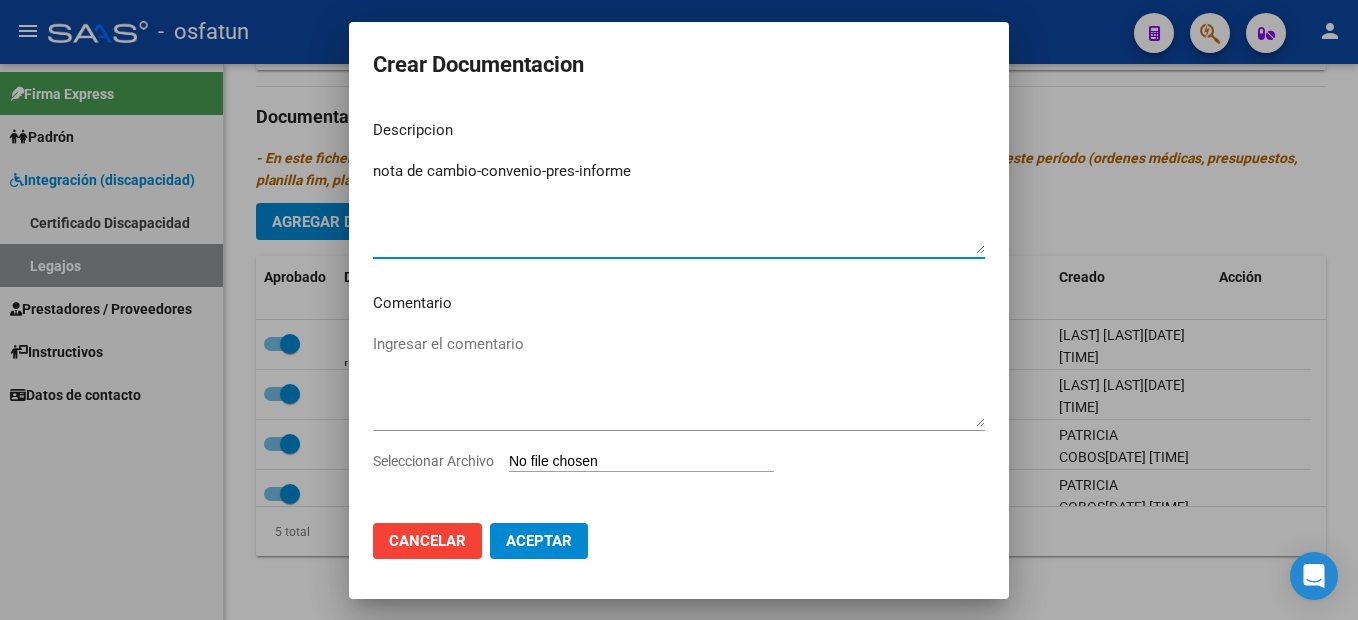 click on "nota de cambio-convenio-pres-informe" at bounding box center [679, 207] 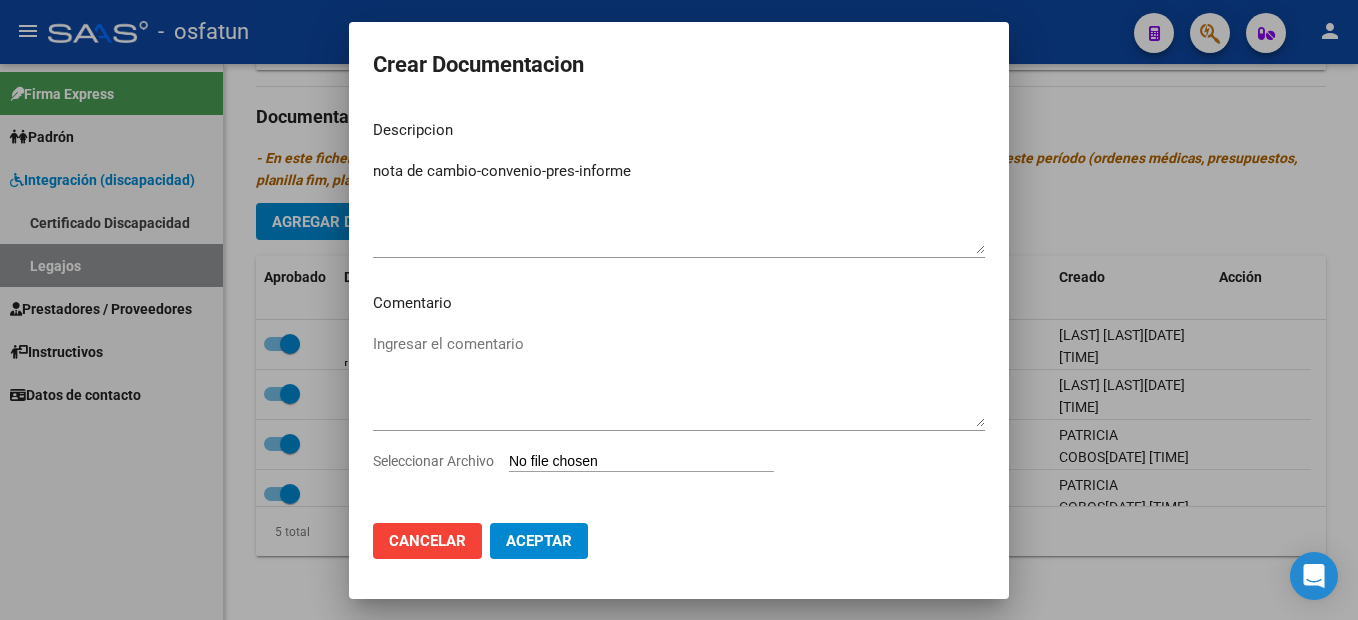type on "C:\fakepath\[LAST] DE [TERM]-[TERM]-[TERM]-[TERM].pdf" 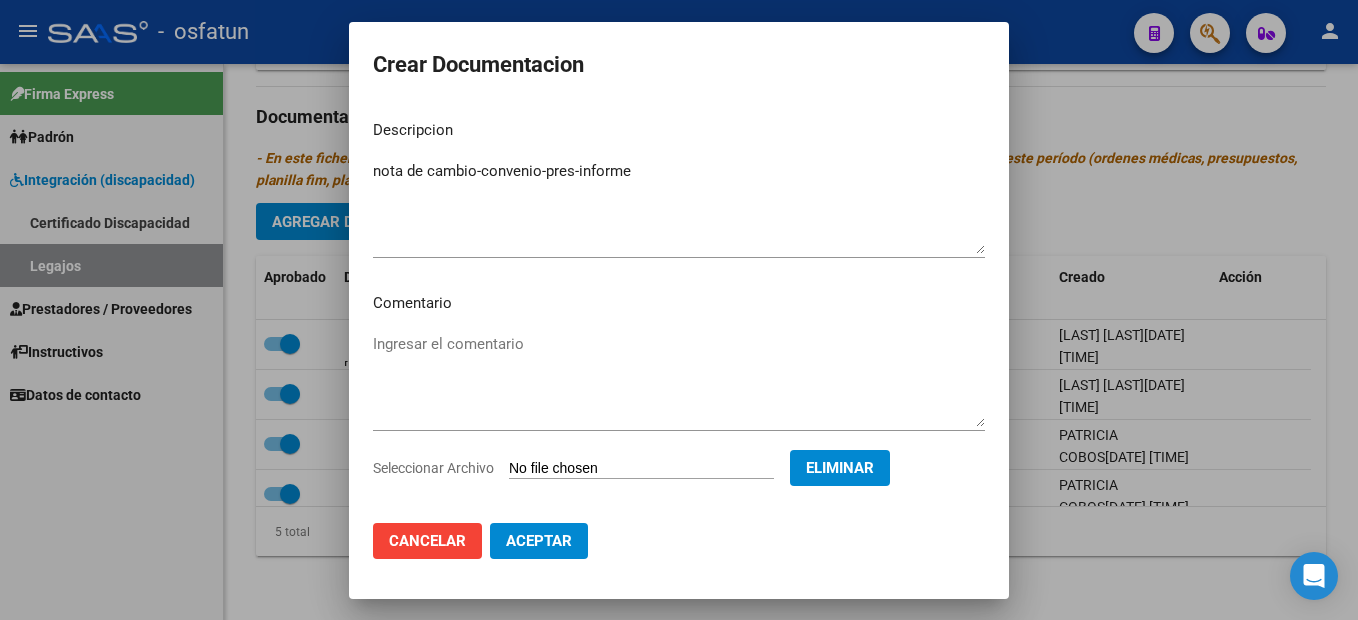 scroll, scrollTop: 20, scrollLeft: 0, axis: vertical 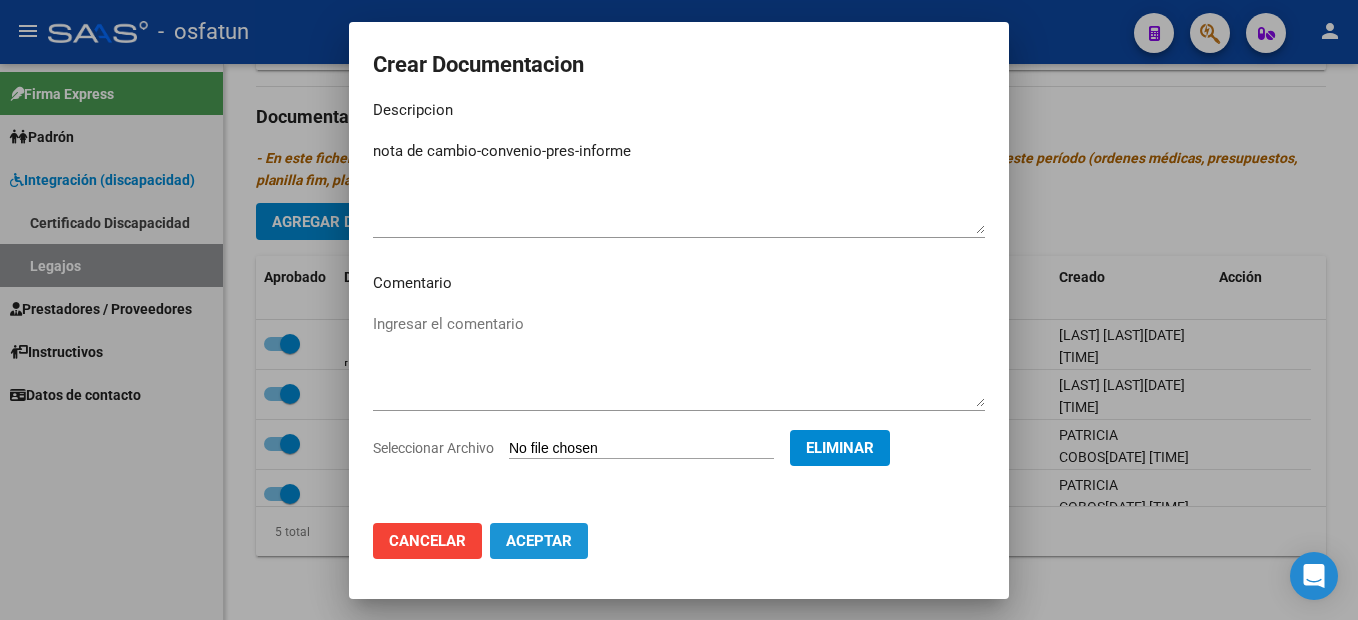 drag, startPoint x: 563, startPoint y: 544, endPoint x: 593, endPoint y: 503, distance: 50.803543 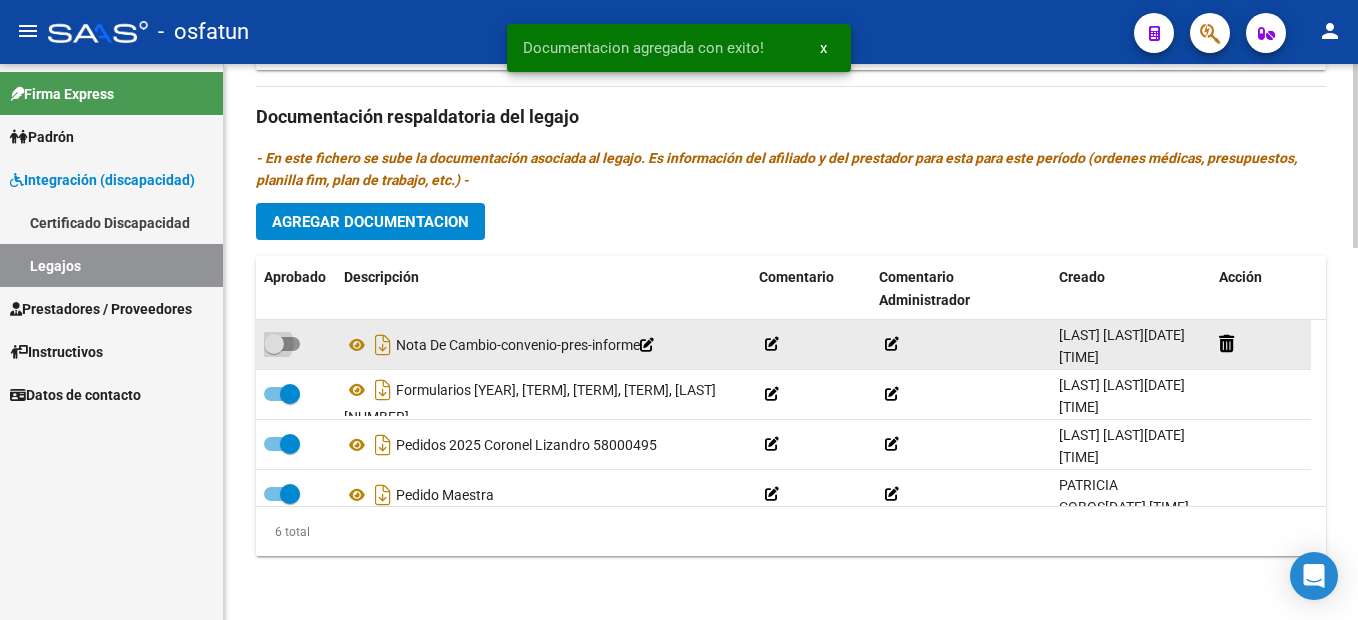 click at bounding box center [274, 344] 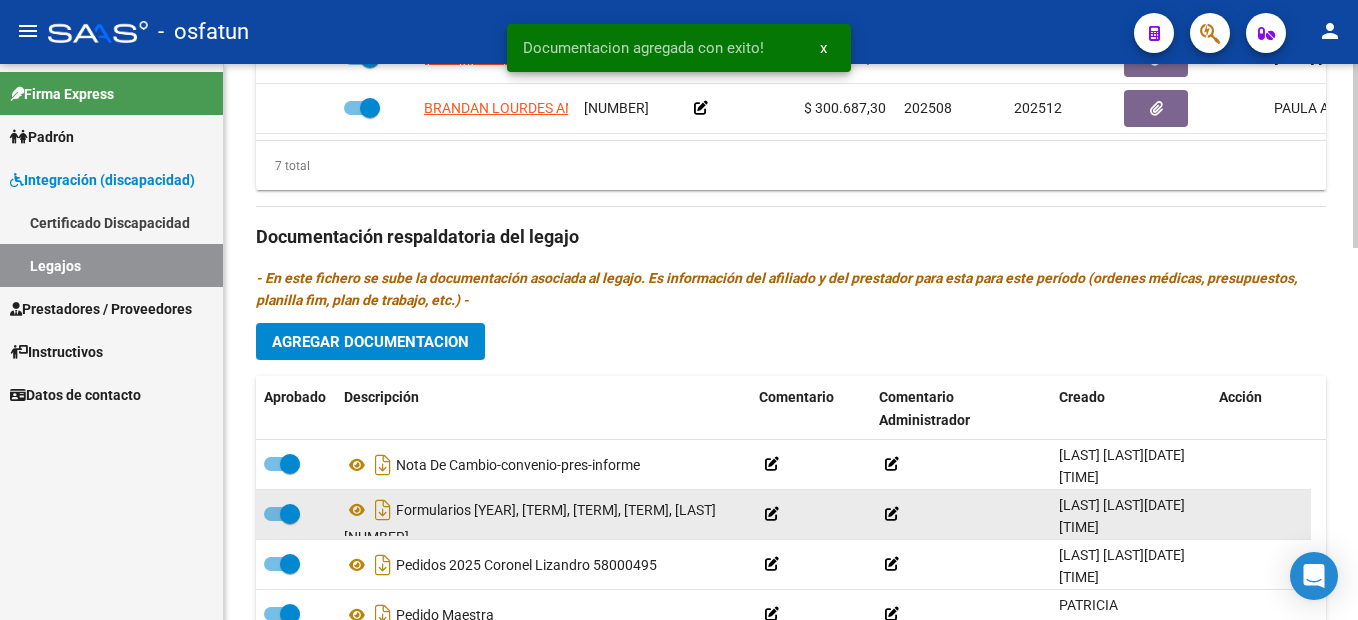 scroll, scrollTop: 628, scrollLeft: 0, axis: vertical 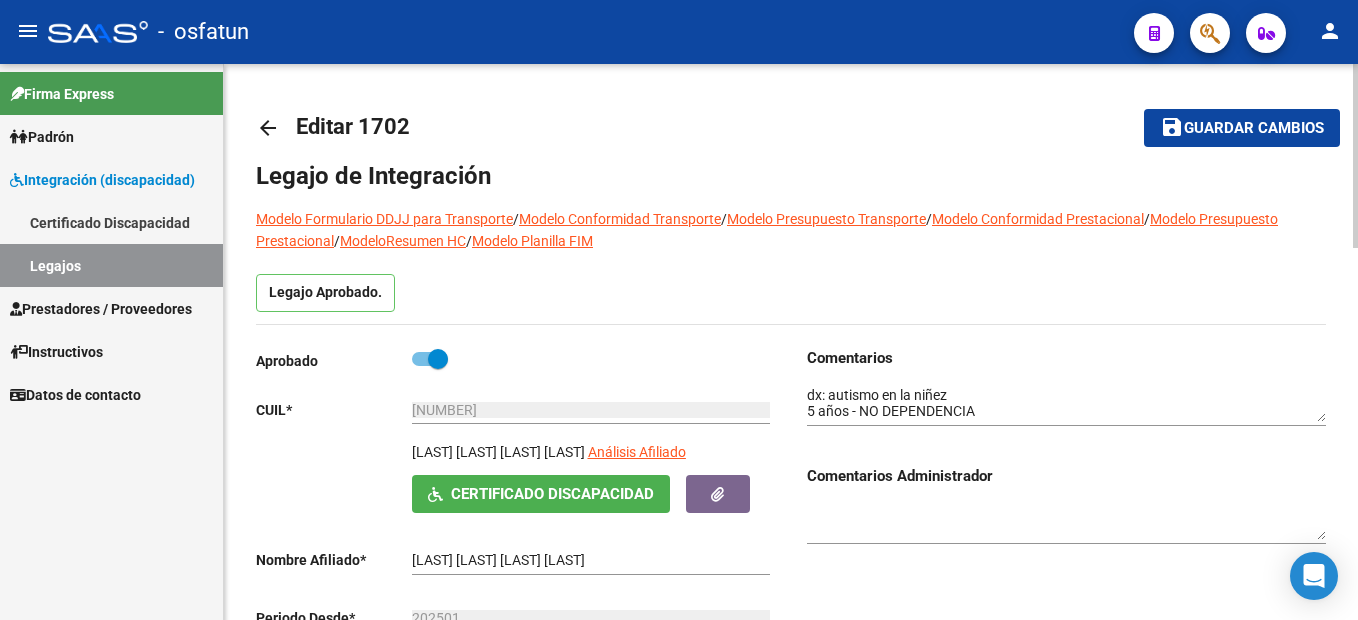 click on "Guardar cambios" 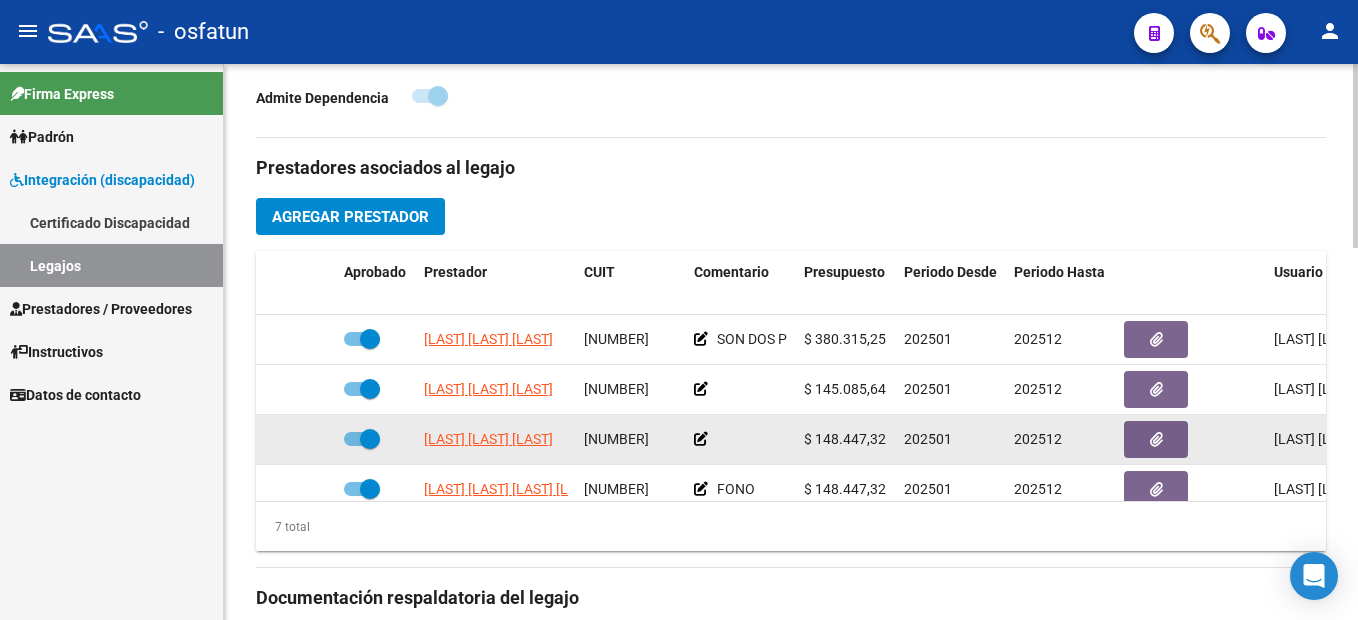 scroll, scrollTop: 700, scrollLeft: 0, axis: vertical 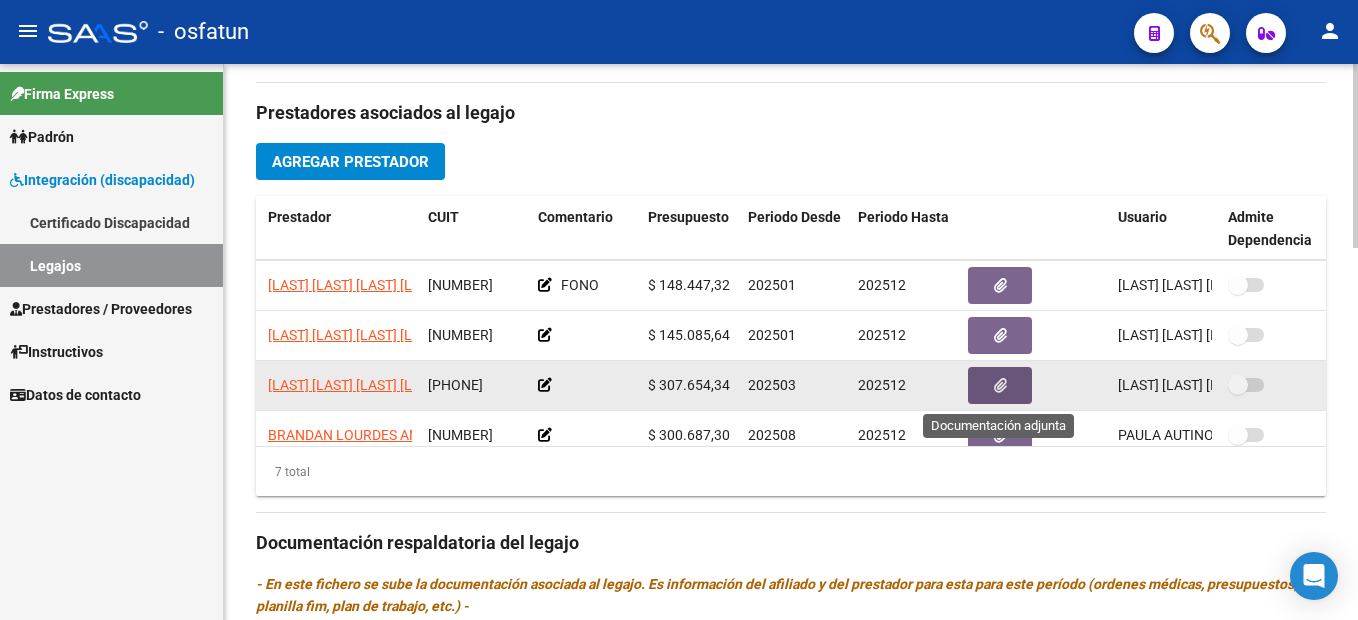 click 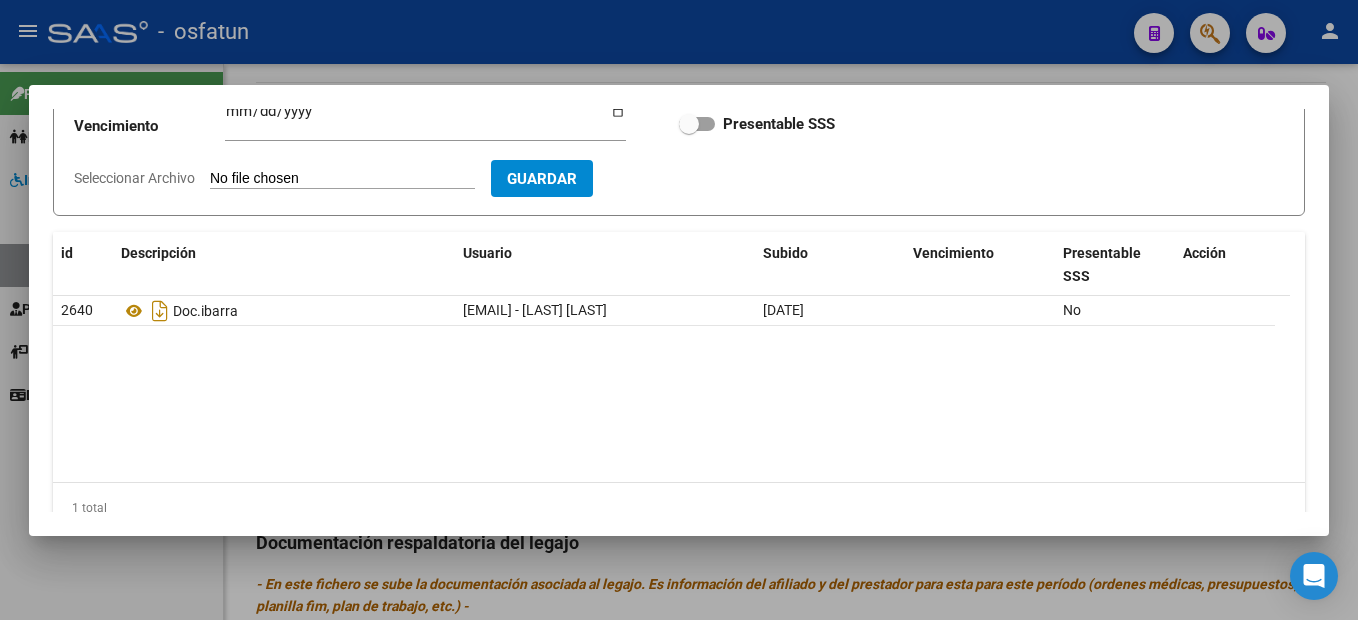 scroll, scrollTop: 200, scrollLeft: 0, axis: vertical 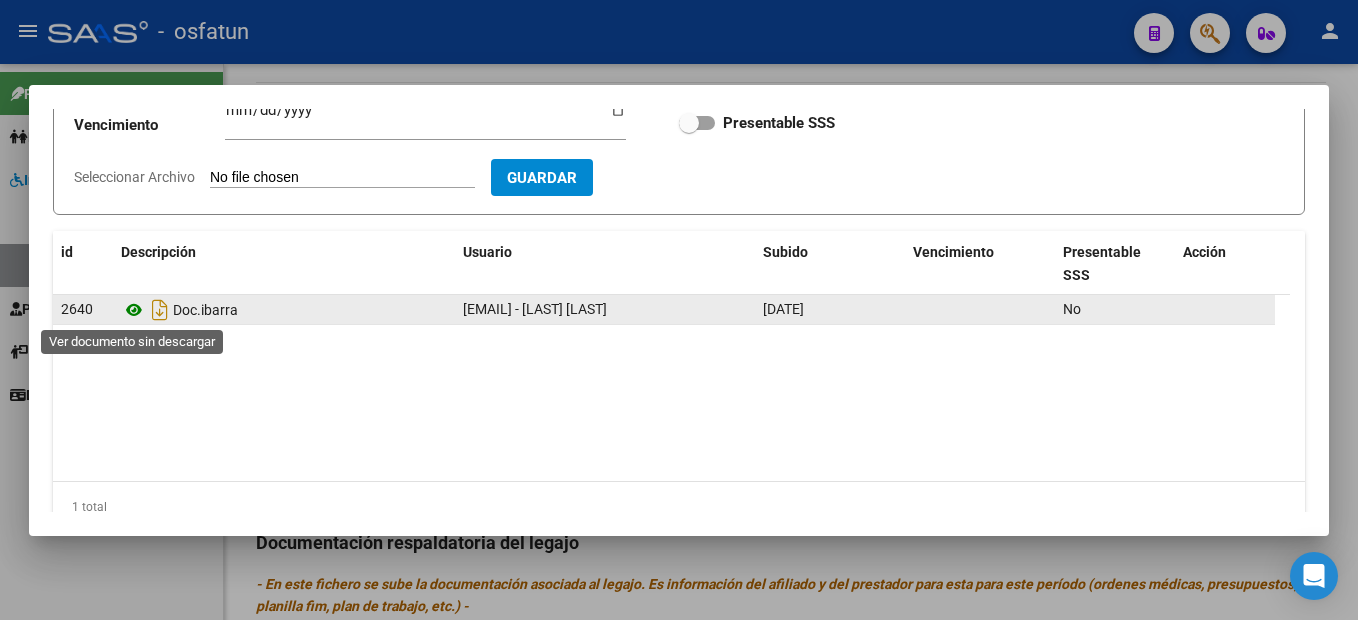 click 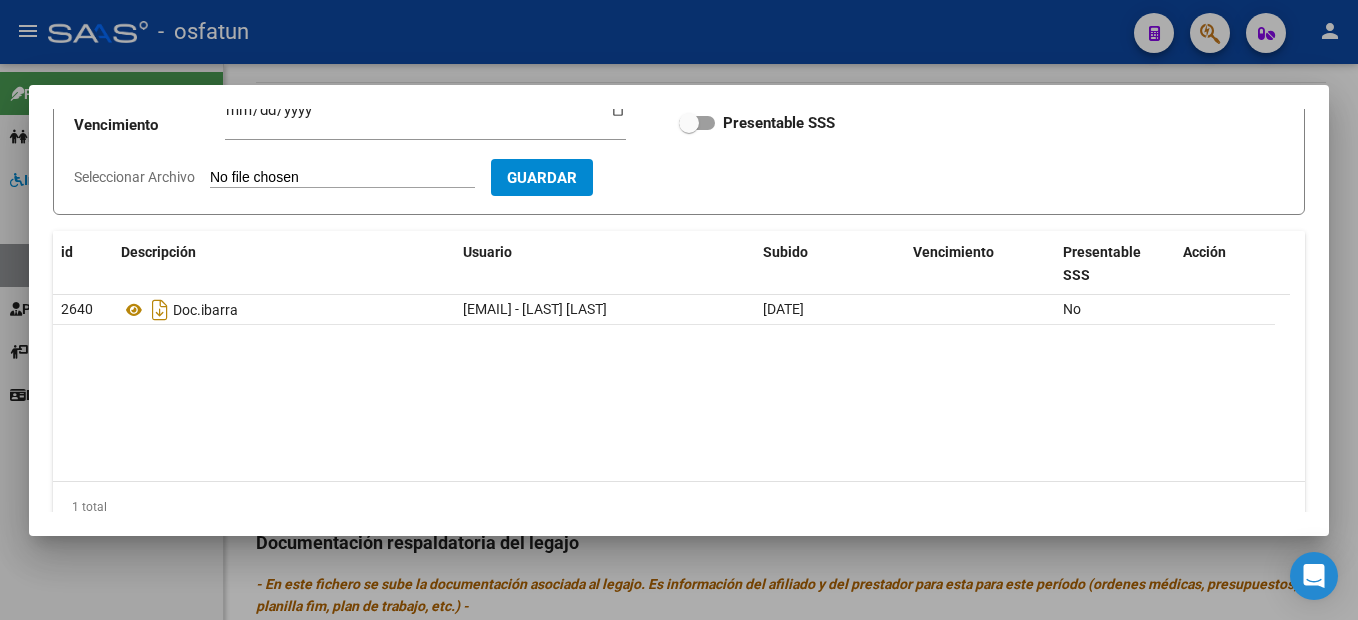 drag, startPoint x: 899, startPoint y: 438, endPoint x: 1122, endPoint y: 392, distance: 227.69498 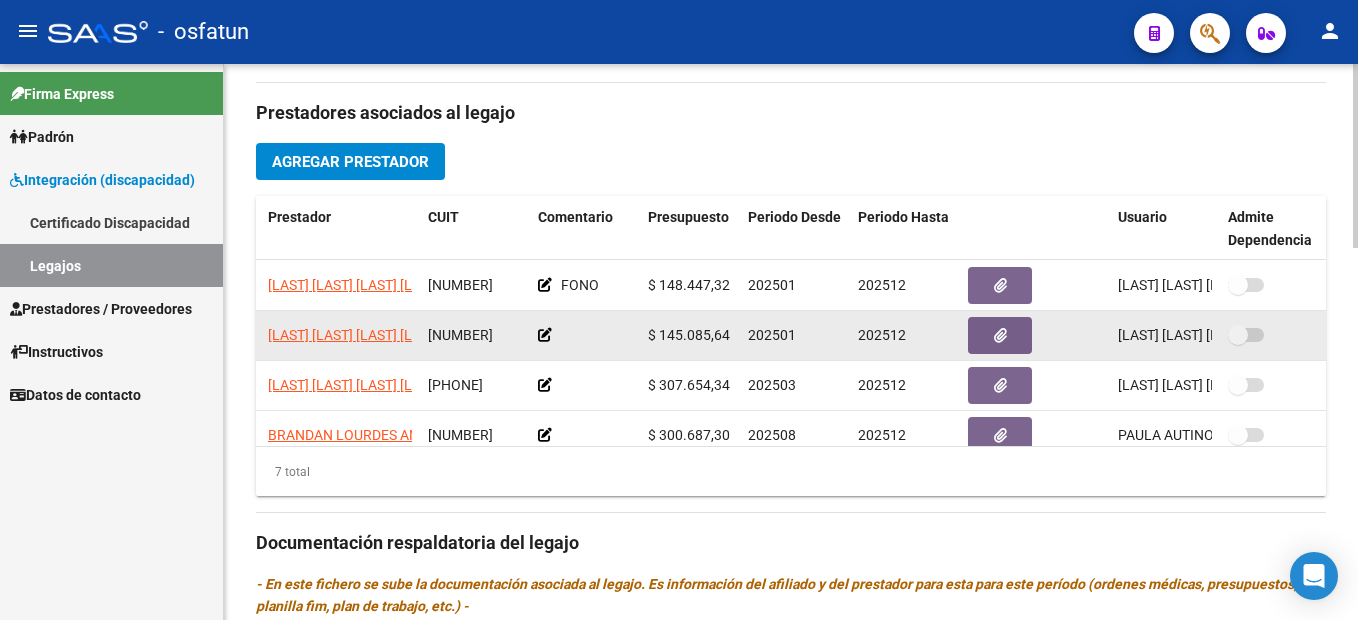 scroll, scrollTop: 186, scrollLeft: 156, axis: both 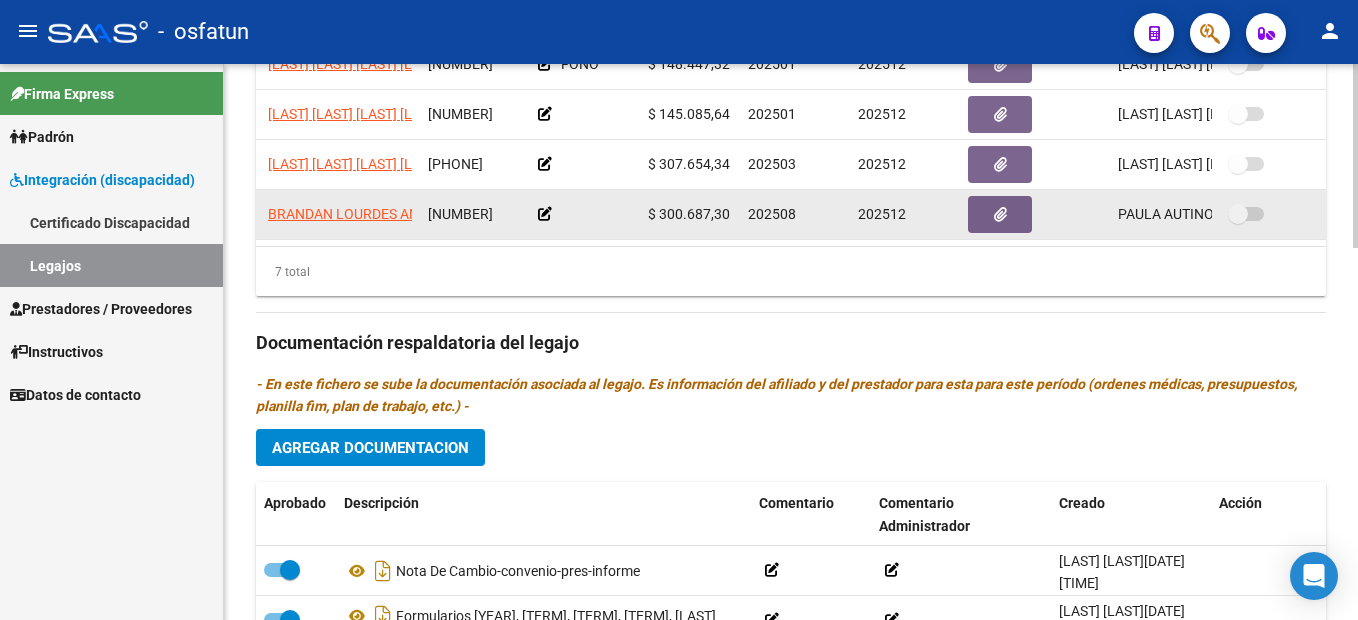 click 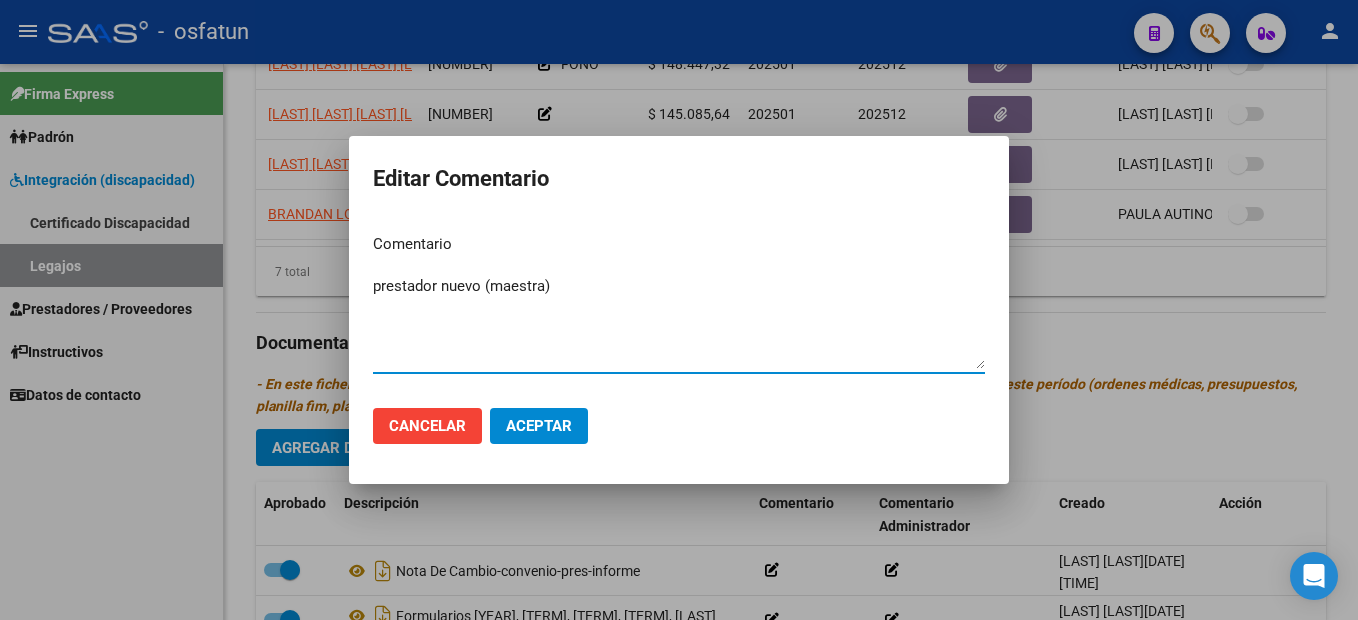 type on "prestador nuevo (maestra)" 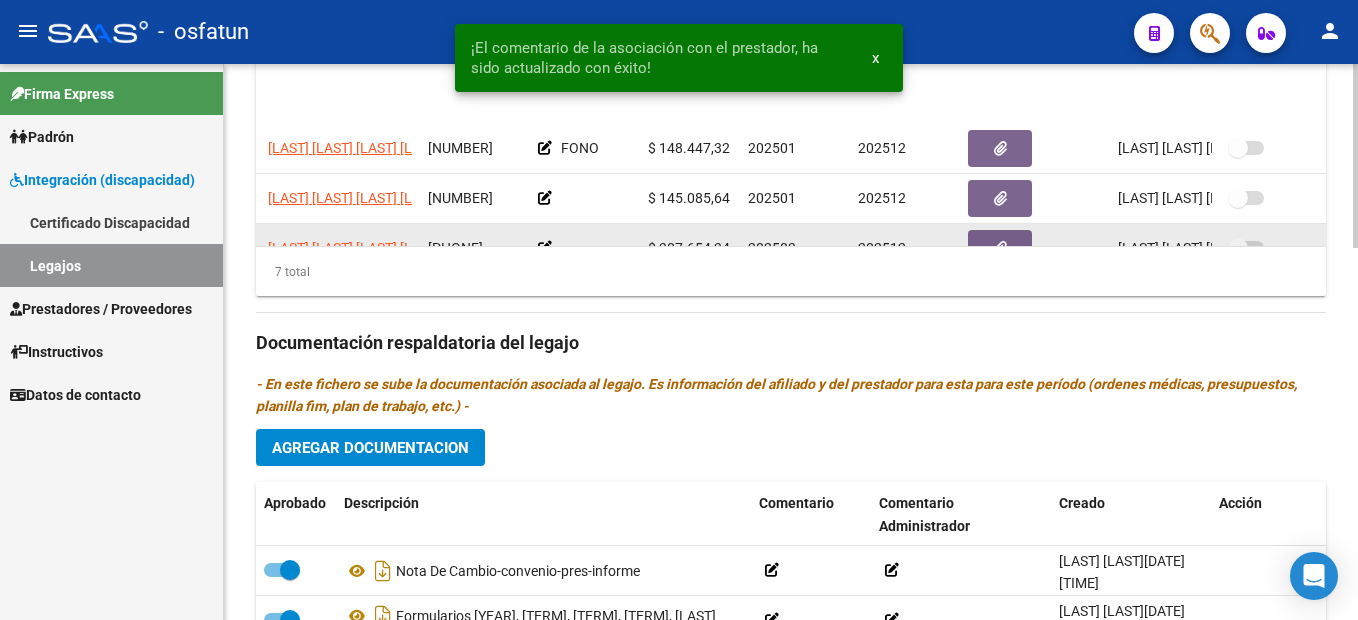 scroll, scrollTop: 186, scrollLeft: 156, axis: both 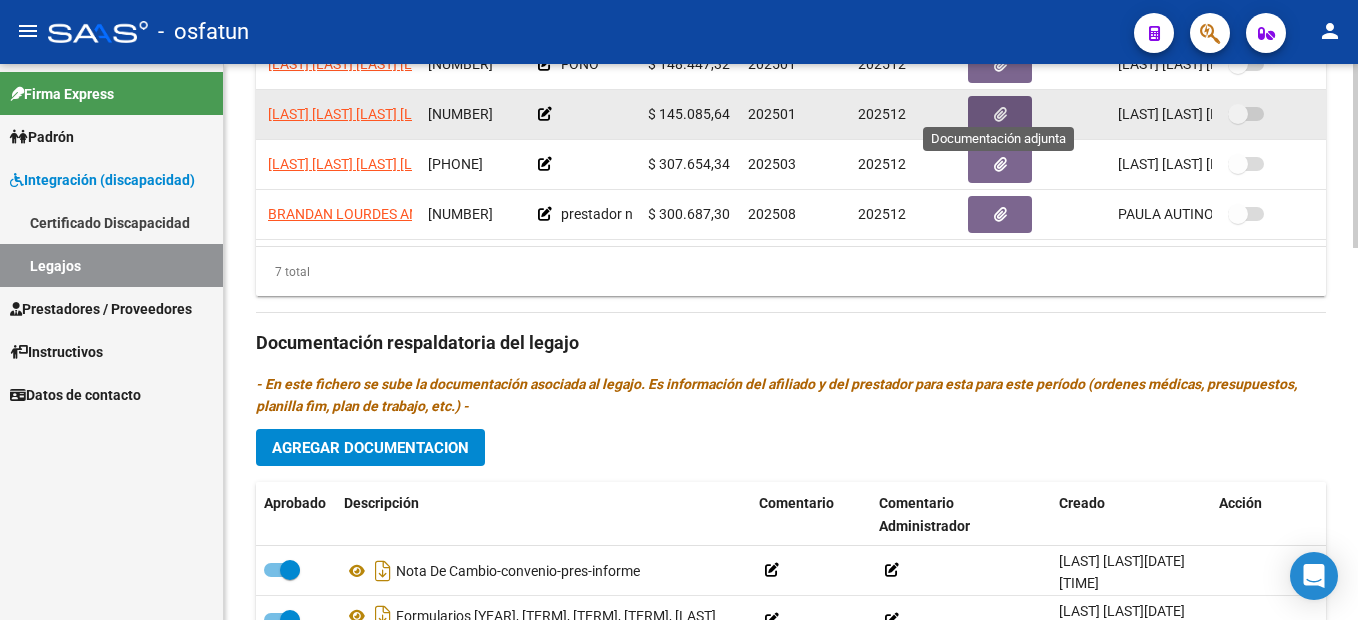 click 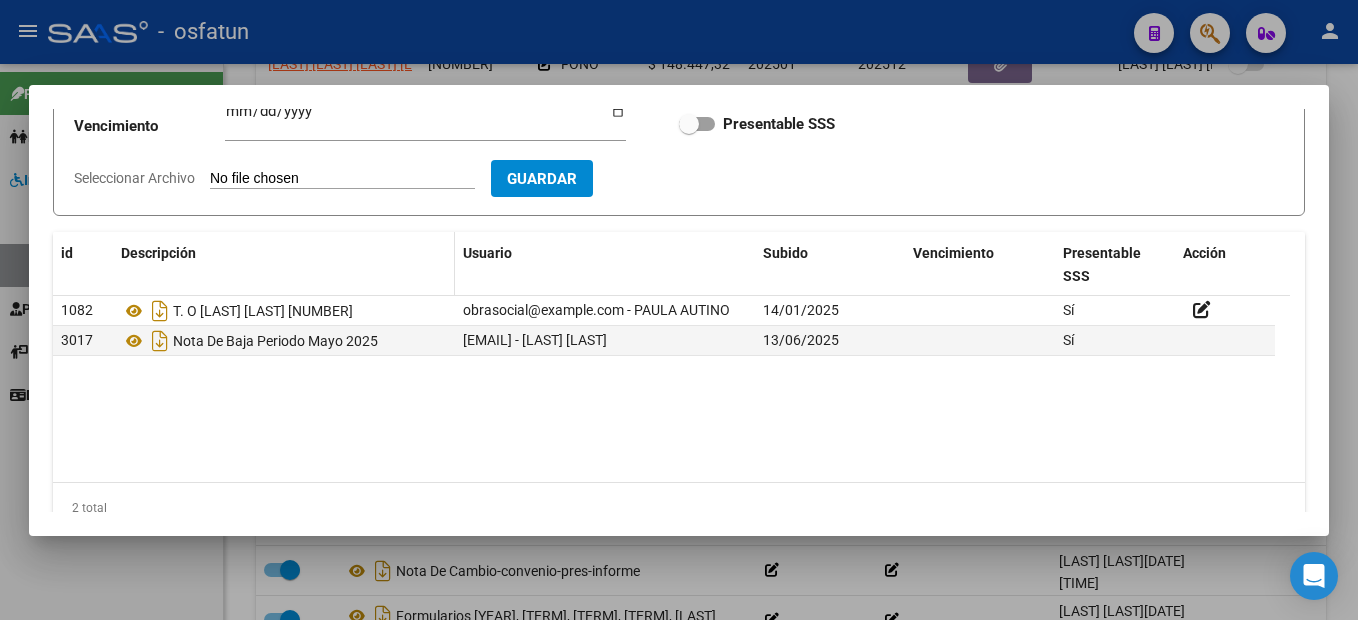 scroll, scrollTop: 200, scrollLeft: 0, axis: vertical 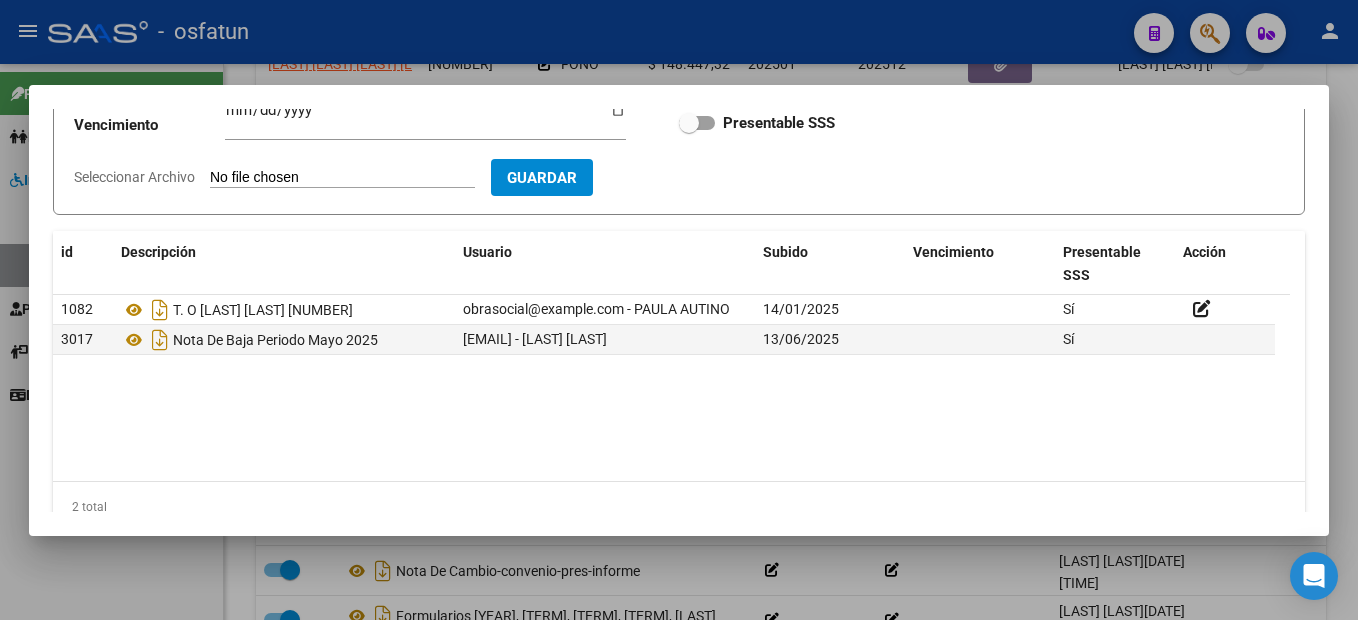 click at bounding box center [679, 310] 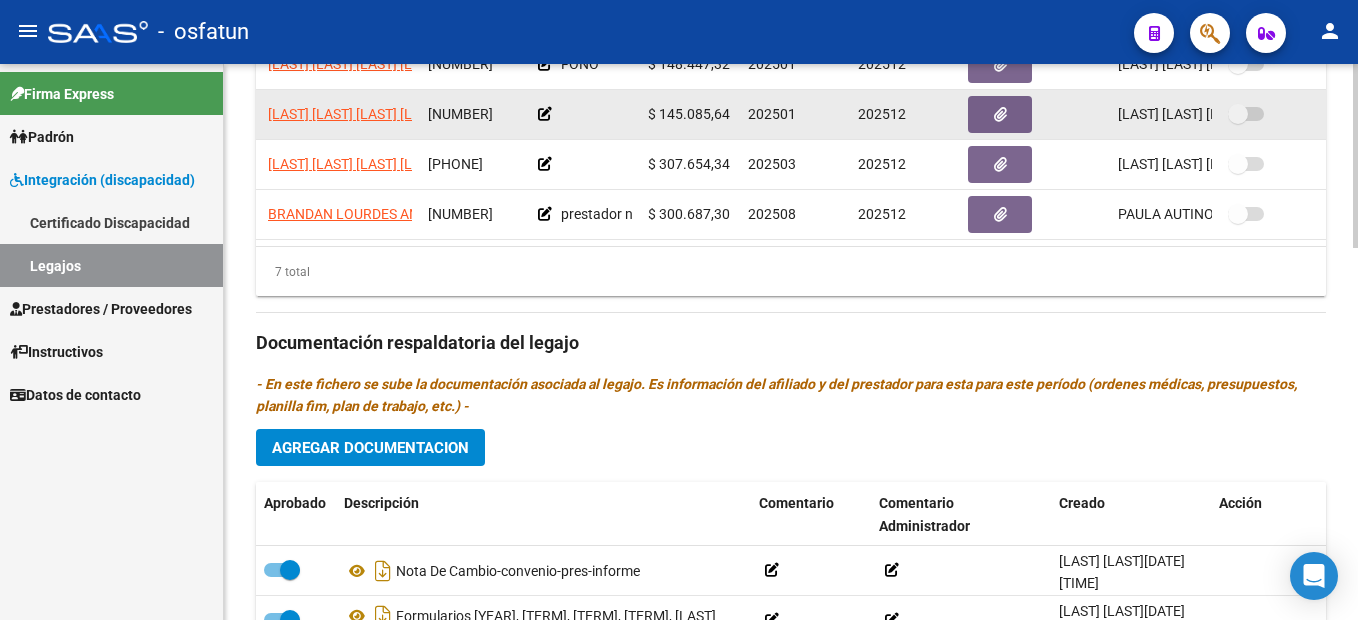 click 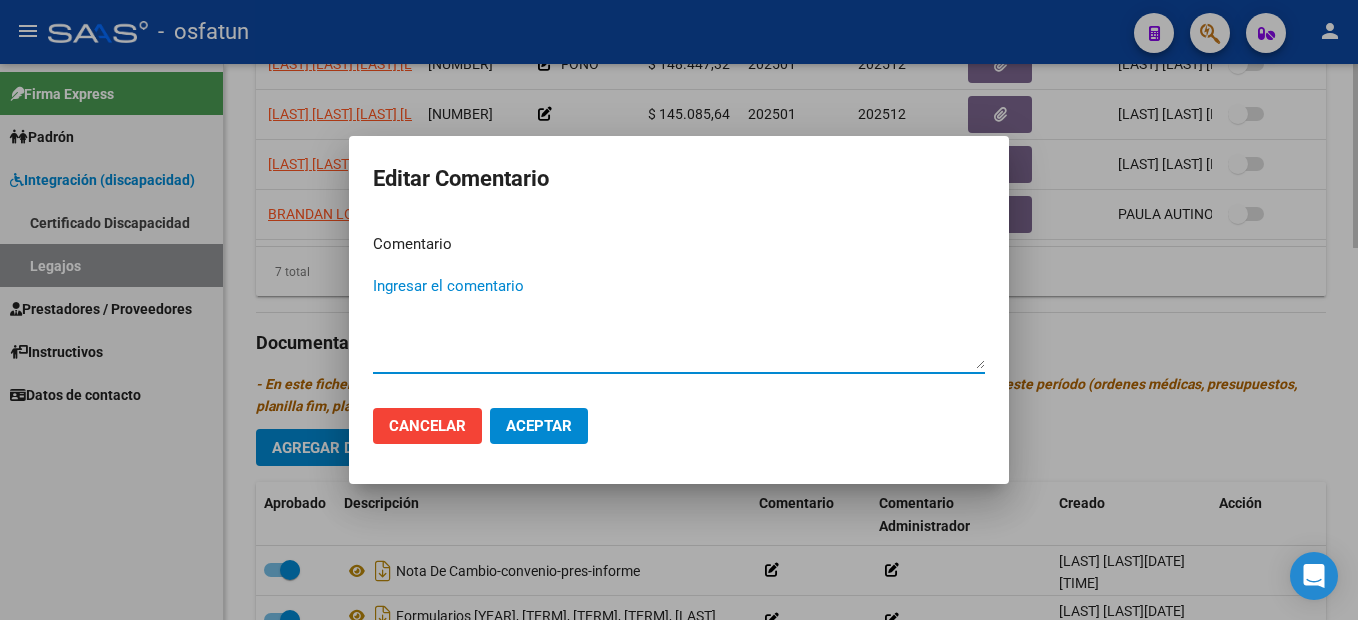 click at bounding box center (679, 310) 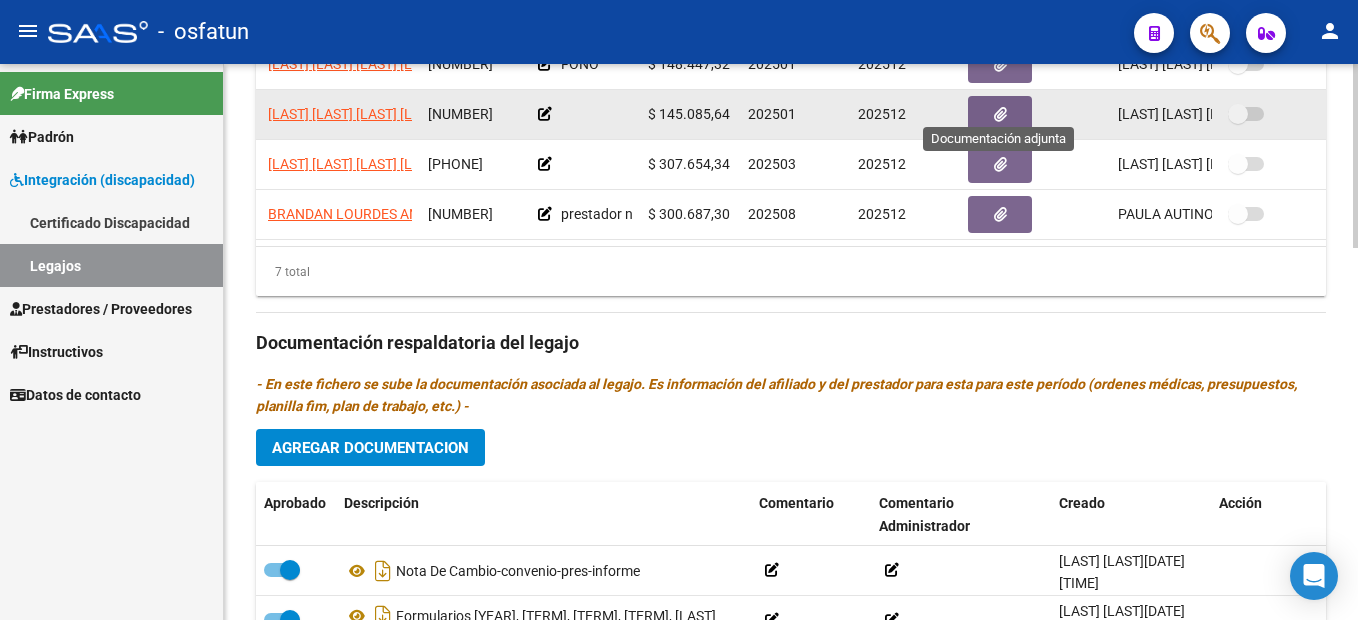 click 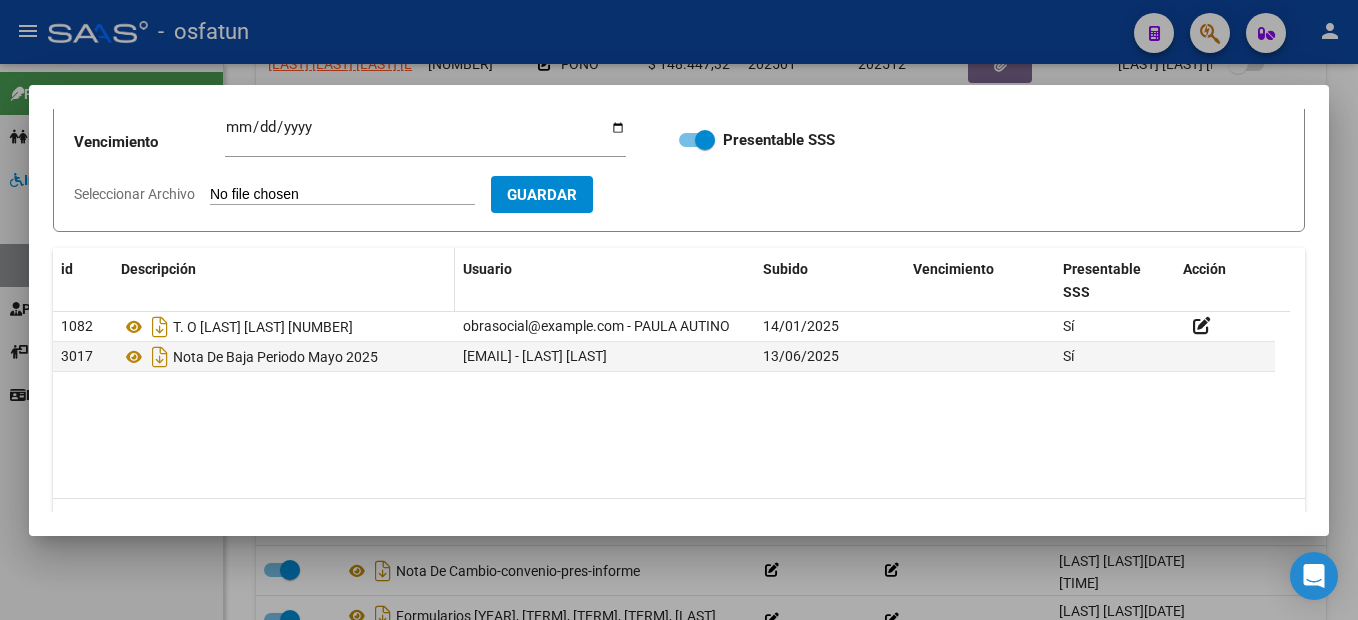 scroll, scrollTop: 200, scrollLeft: 0, axis: vertical 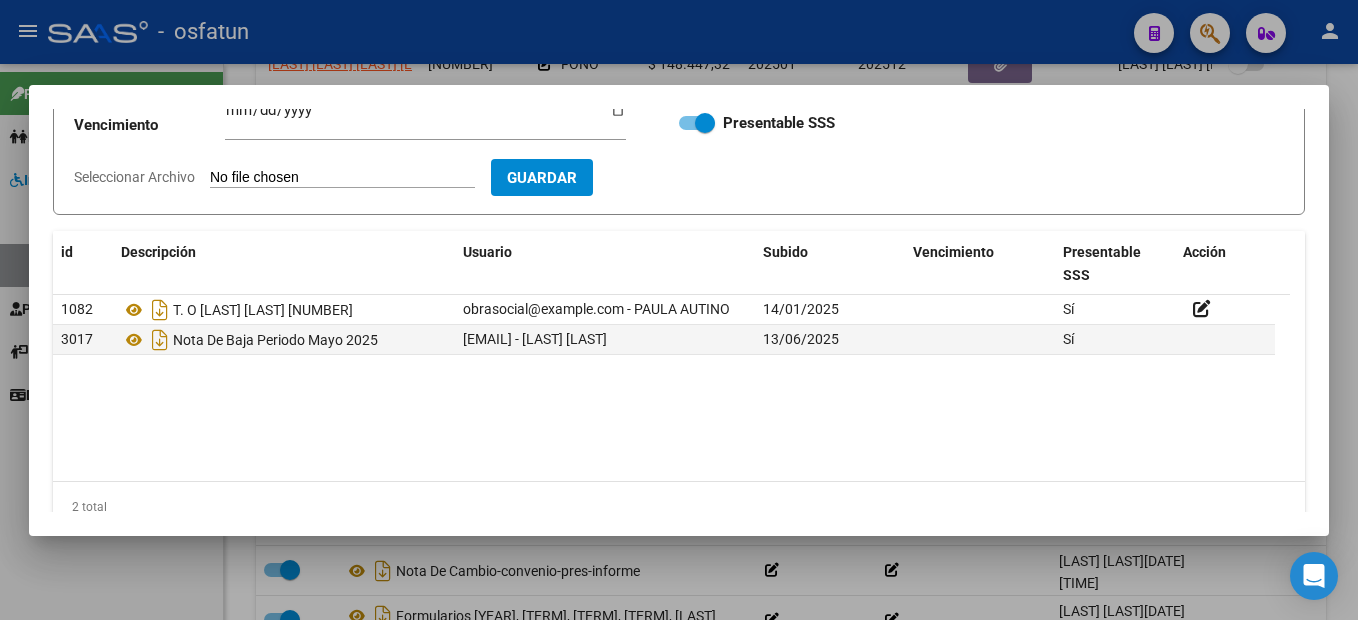 click at bounding box center (679, 310) 